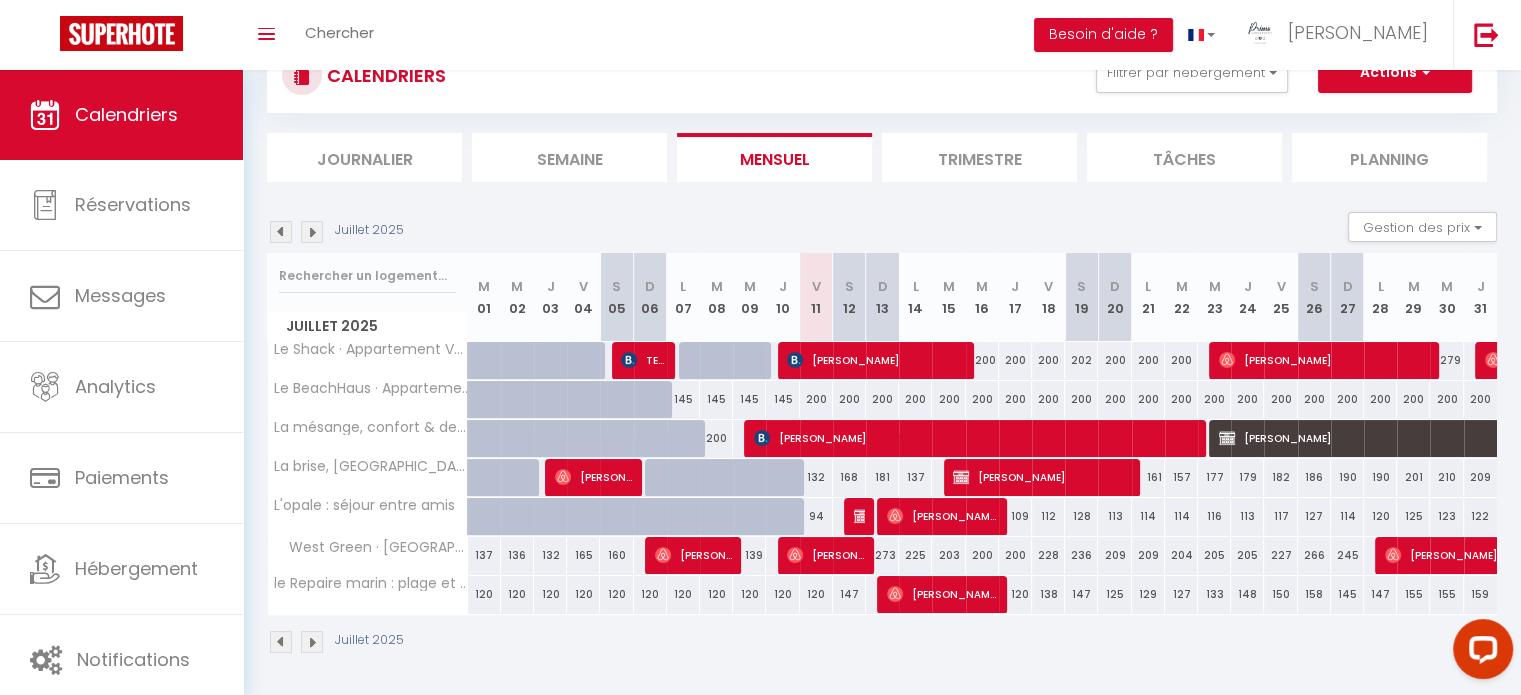 scroll, scrollTop: 75, scrollLeft: 0, axis: vertical 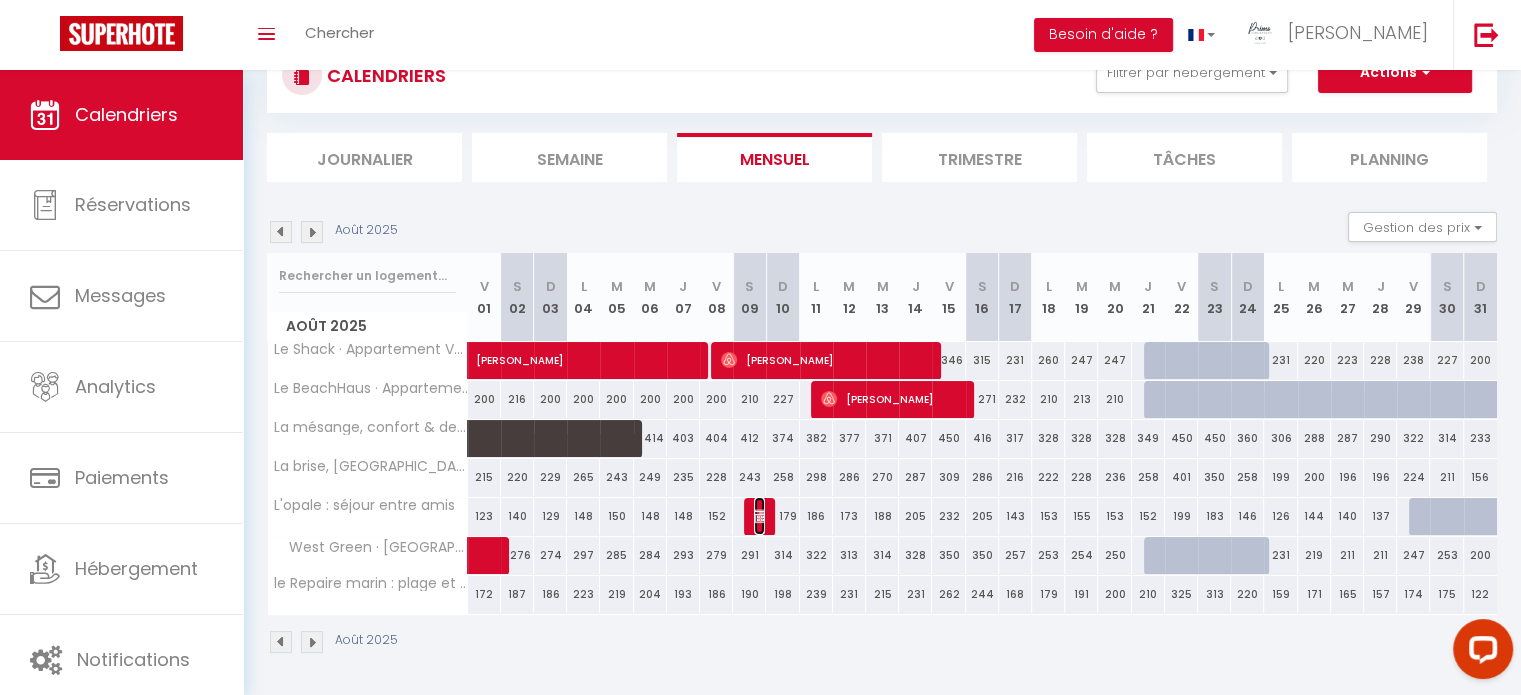 click at bounding box center [762, 516] 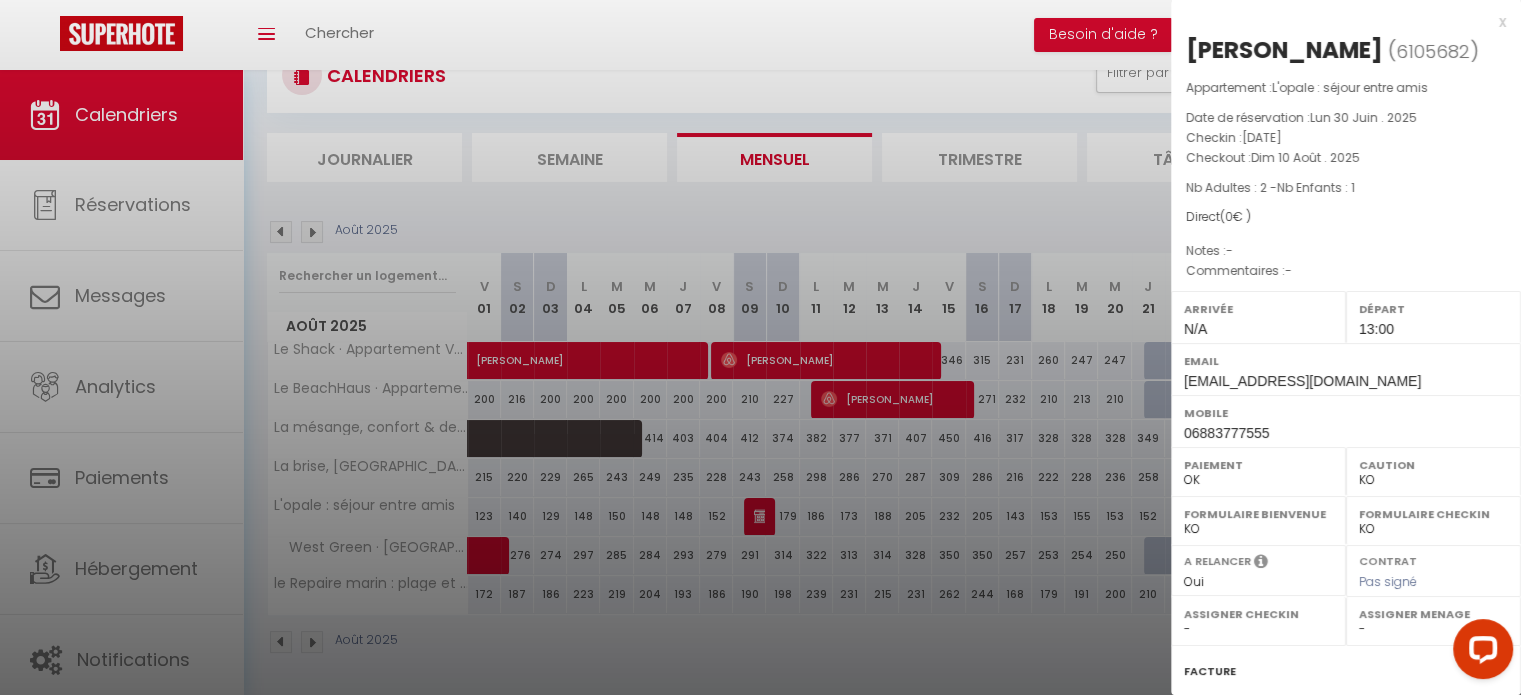 click at bounding box center [760, 347] 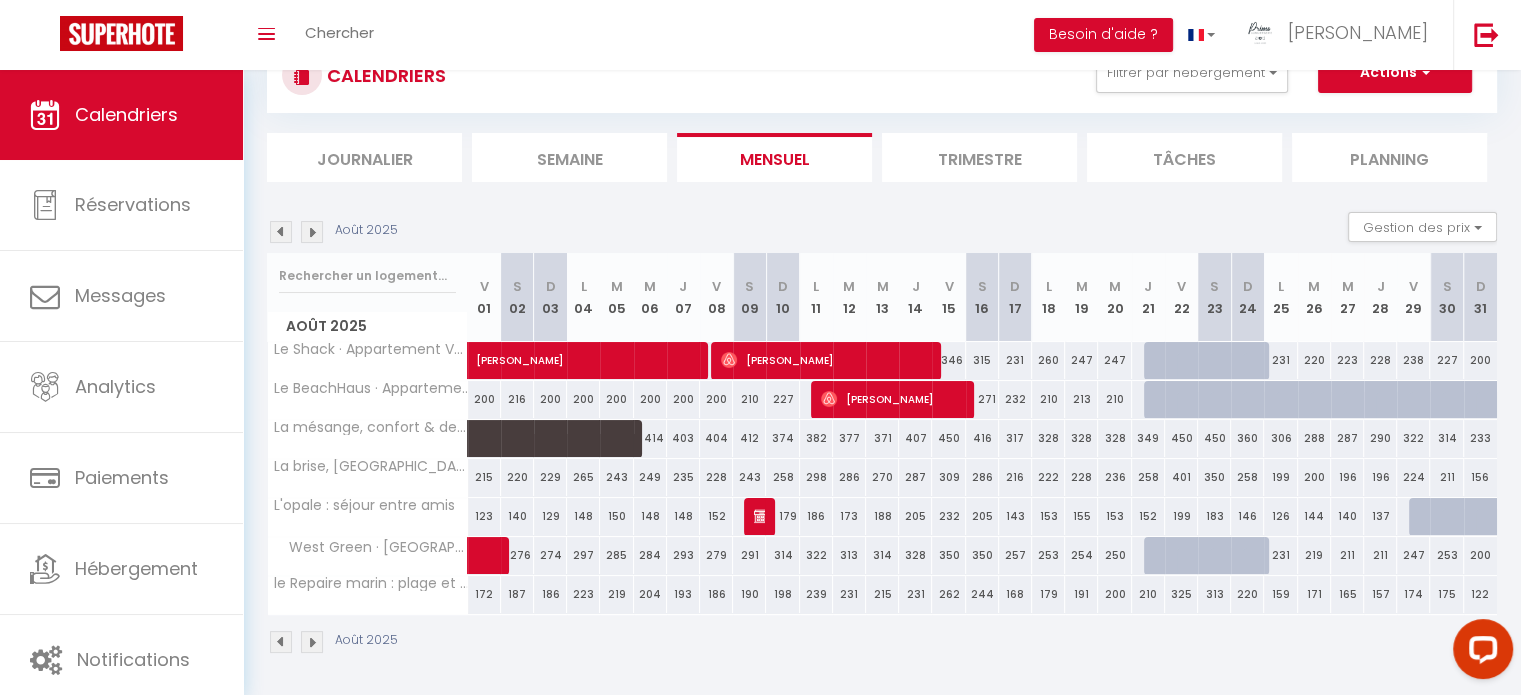click on "Août 2025" at bounding box center (882, 644) 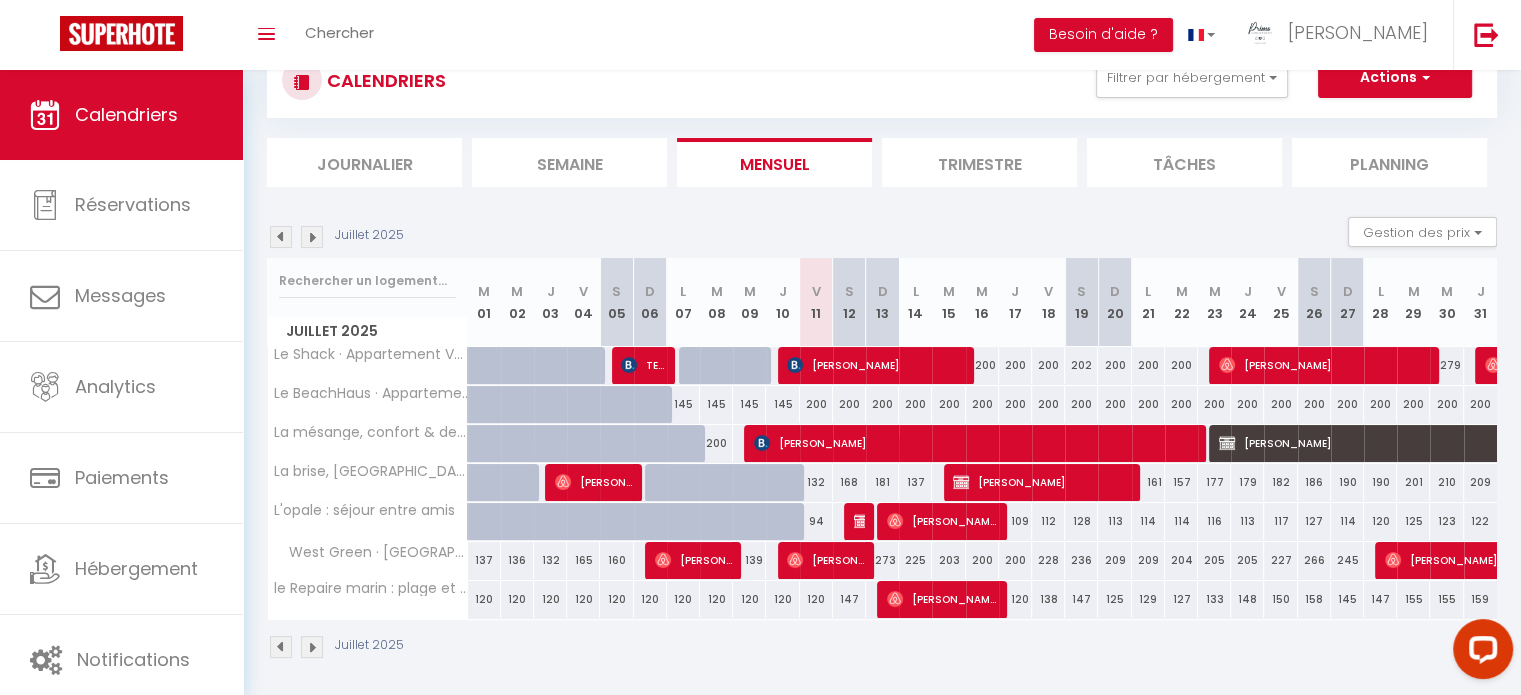 scroll, scrollTop: 75, scrollLeft: 0, axis: vertical 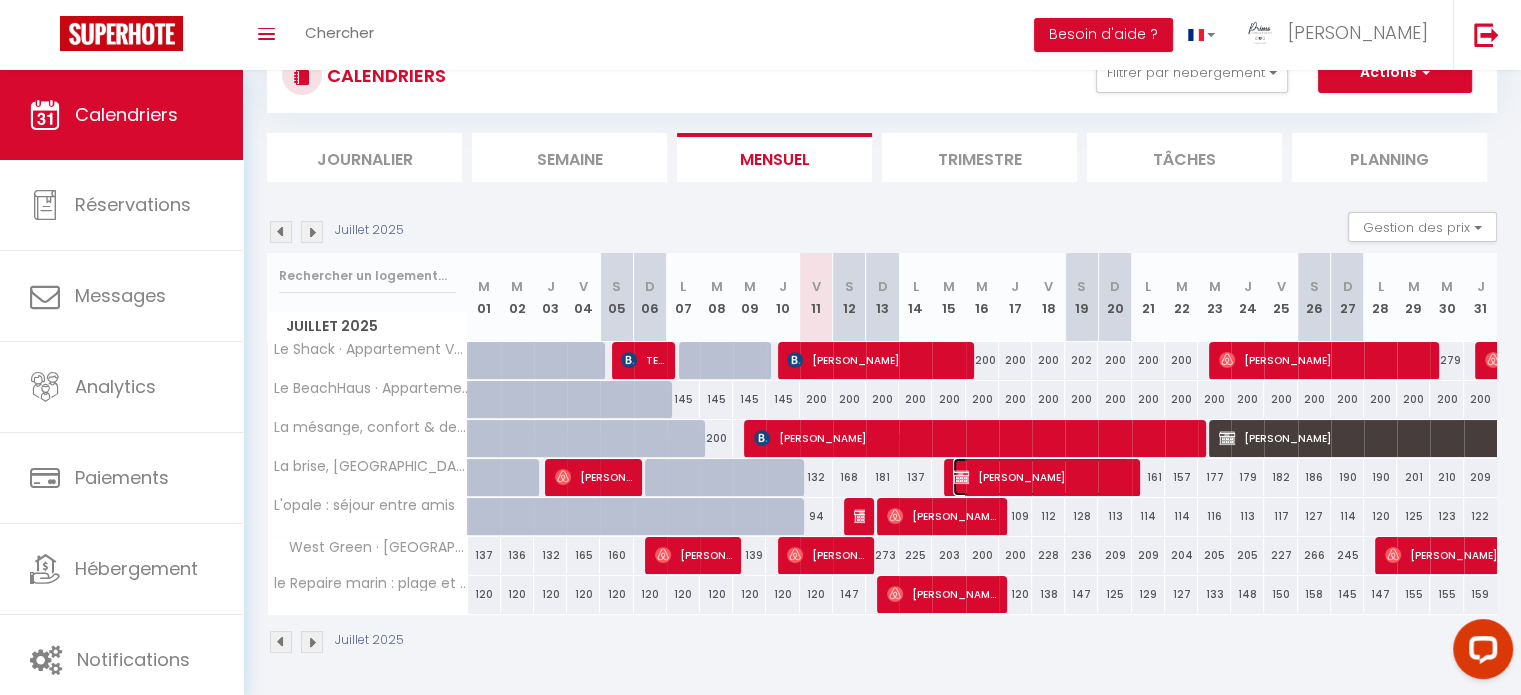 drag, startPoint x: 1141, startPoint y: 490, endPoint x: 1092, endPoint y: 479, distance: 50.219517 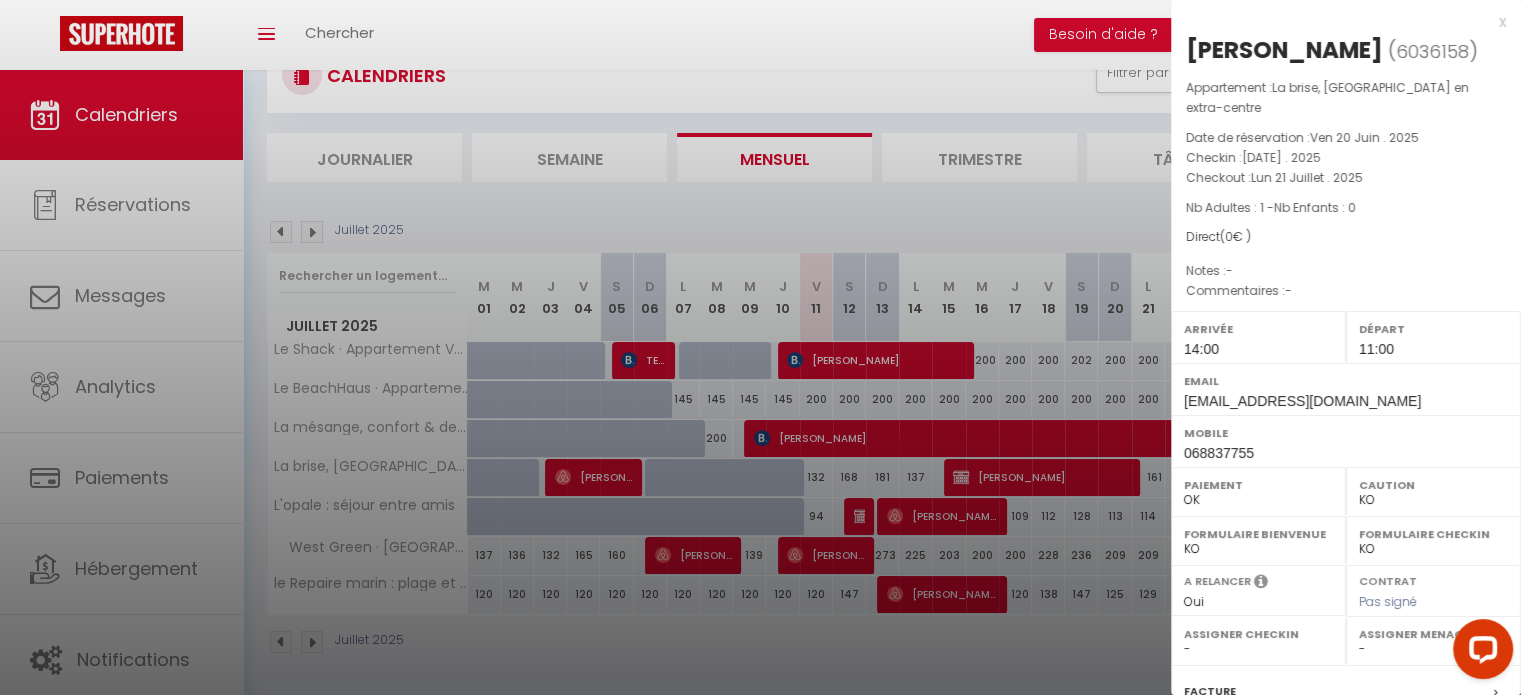 click at bounding box center (760, 347) 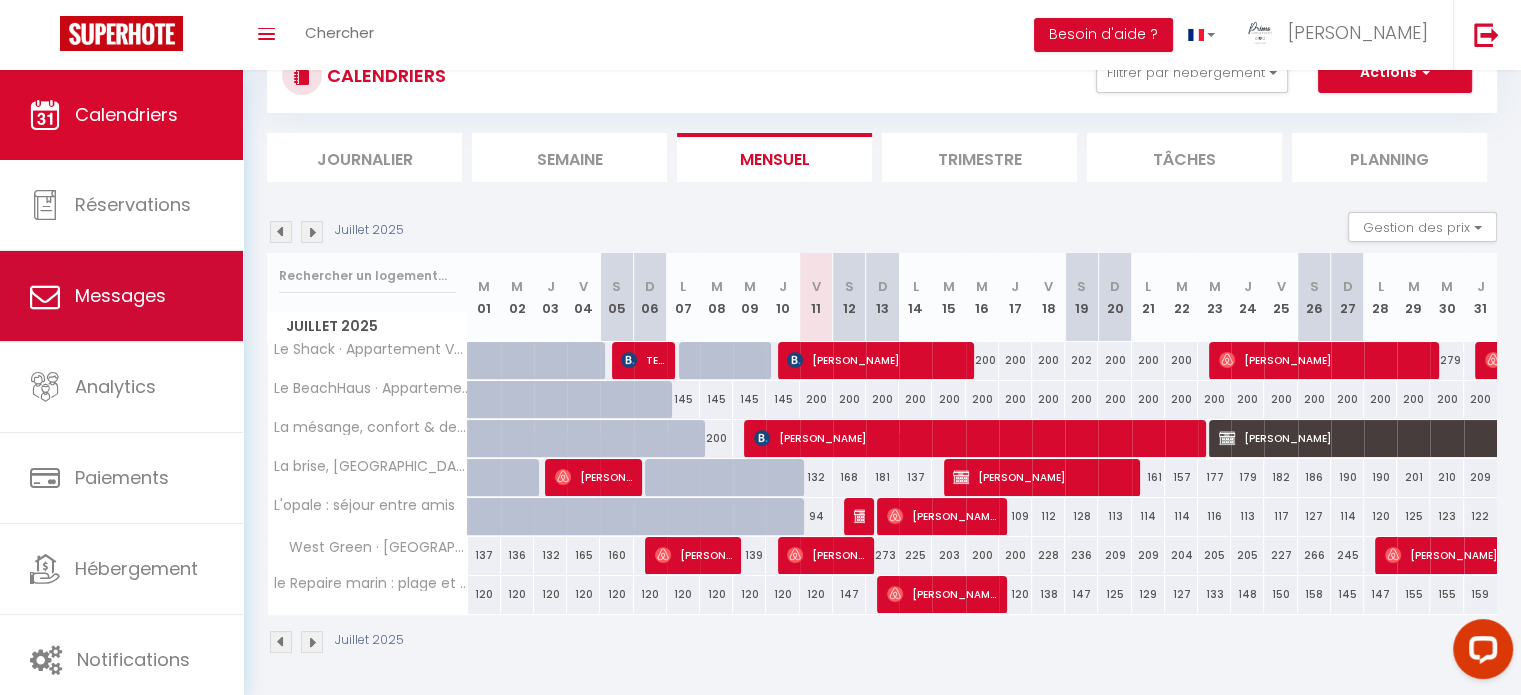 scroll, scrollTop: 0, scrollLeft: 0, axis: both 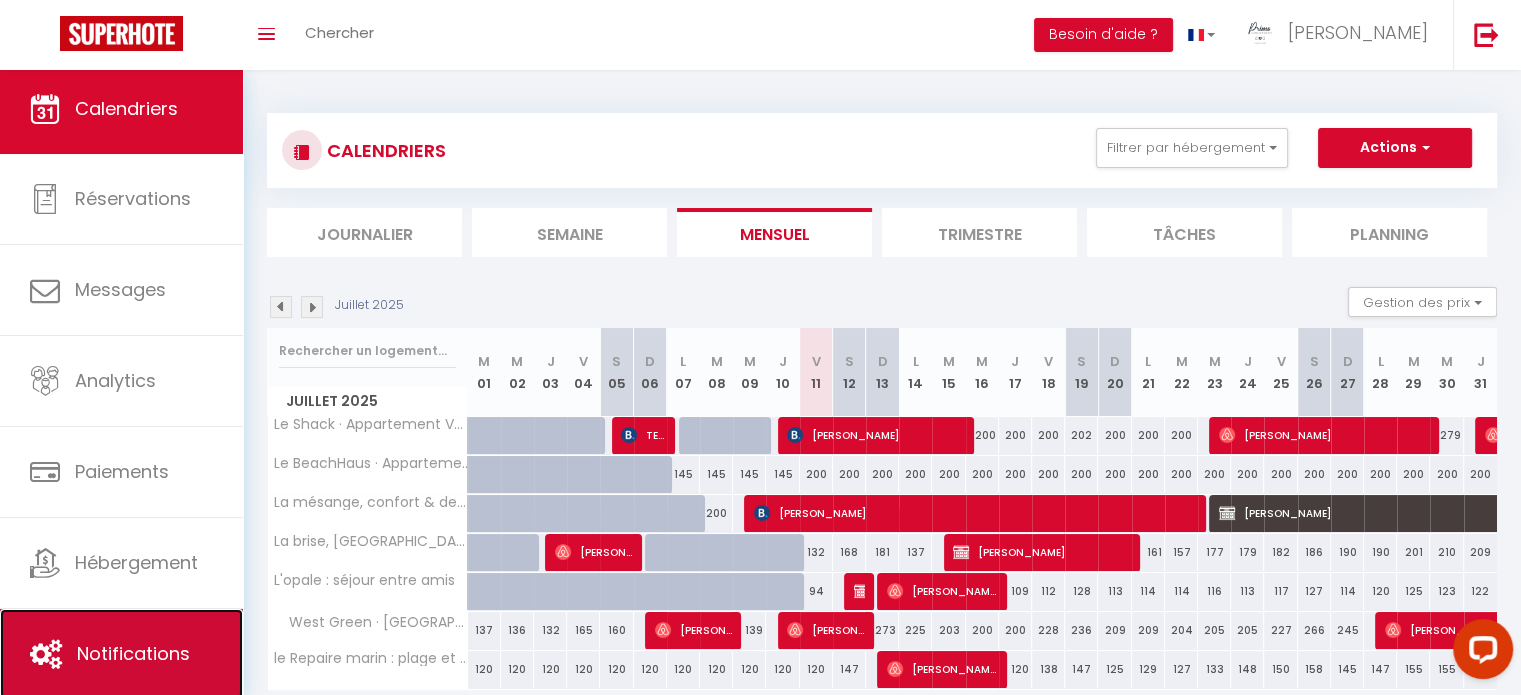 click on "Notifications" at bounding box center (121, 654) 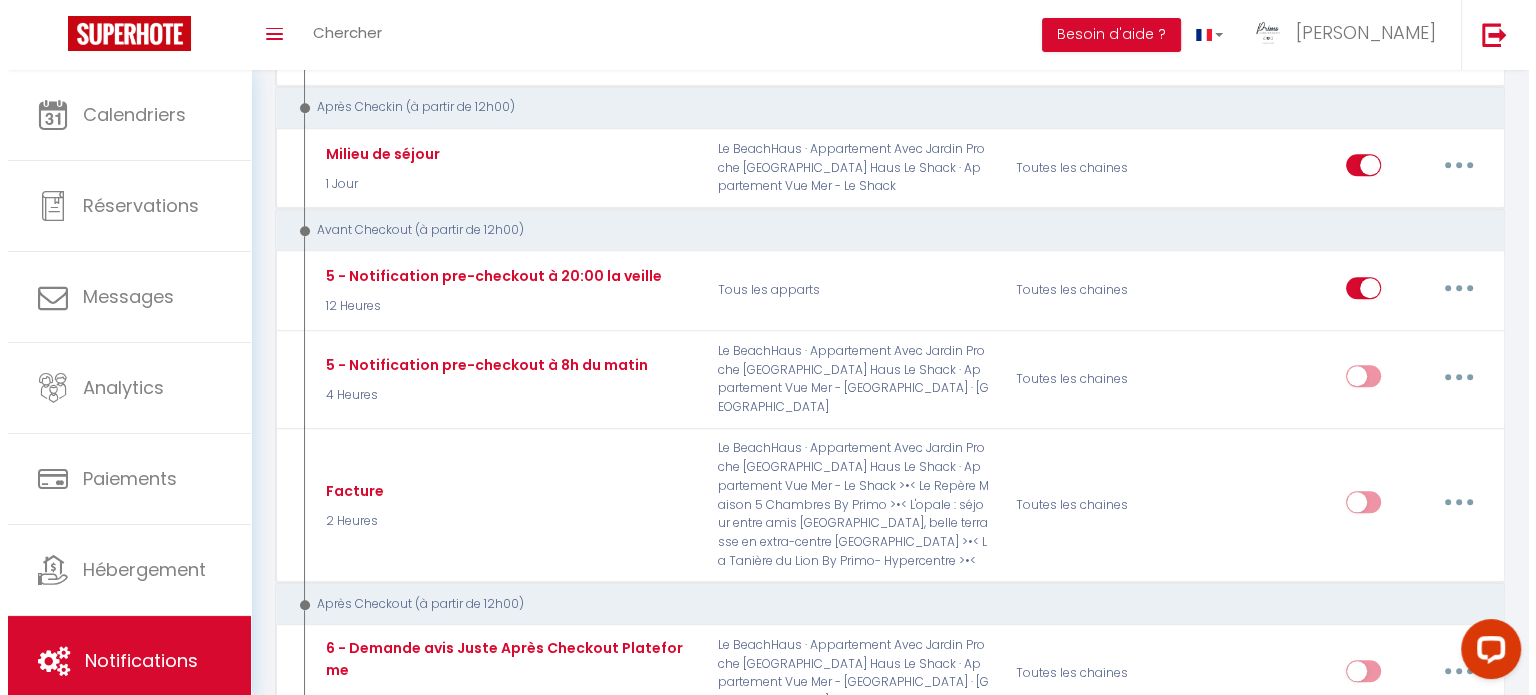 scroll, scrollTop: 1844, scrollLeft: 0, axis: vertical 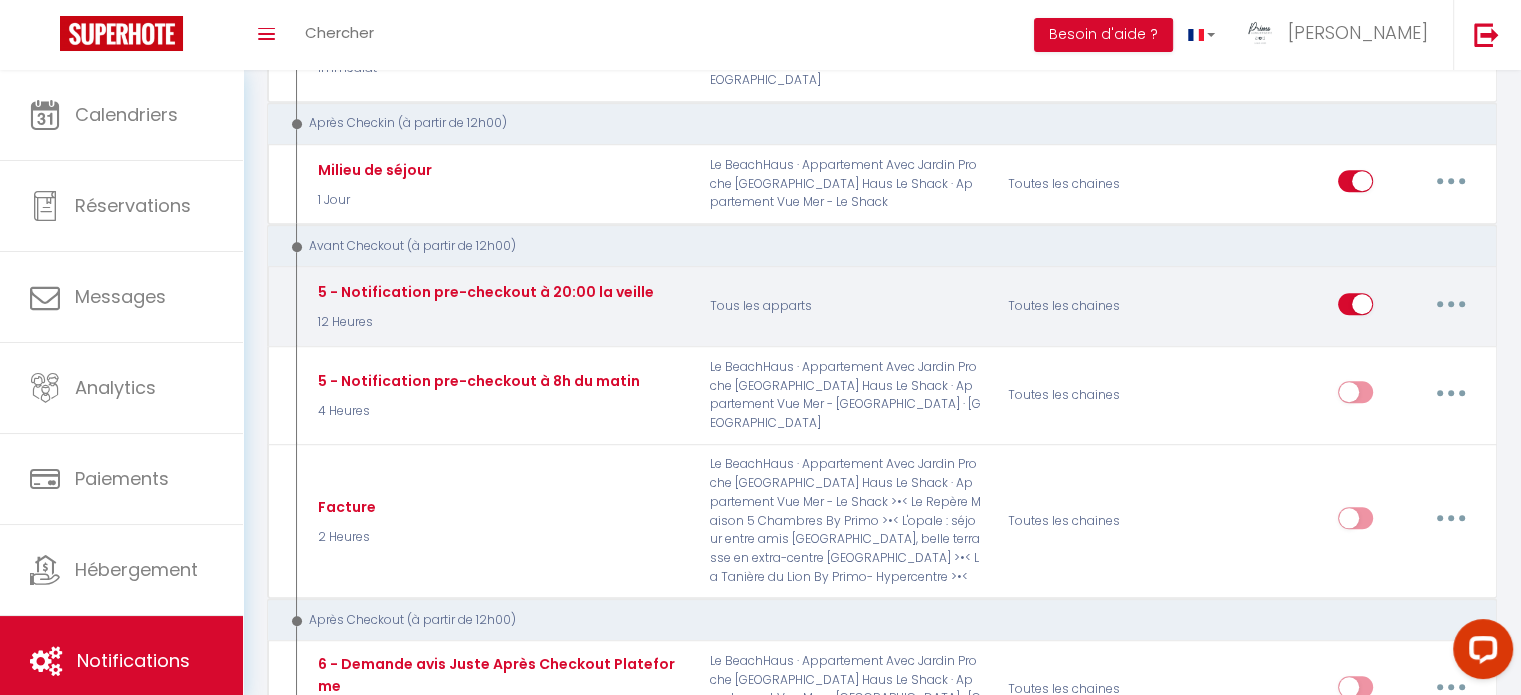 click at bounding box center (1451, 304) 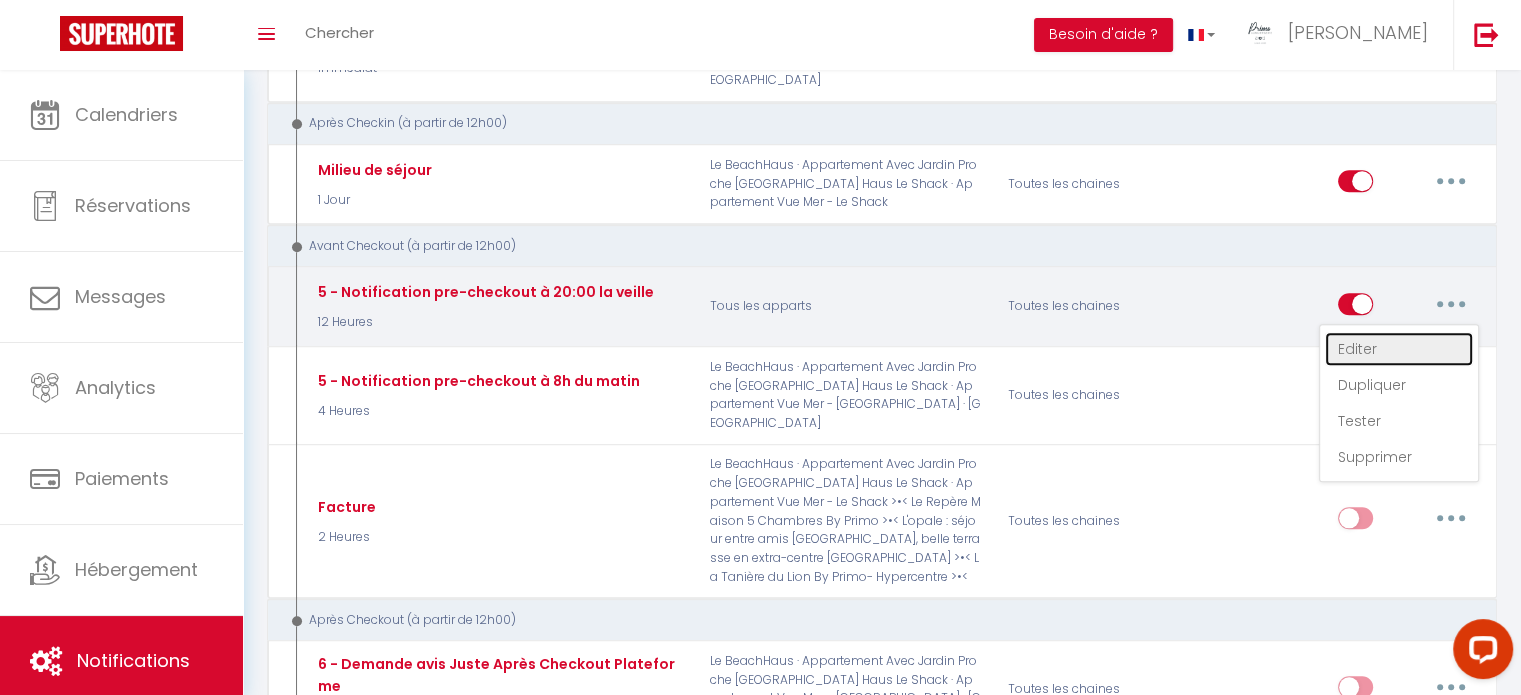click on "Editer" at bounding box center (1399, 349) 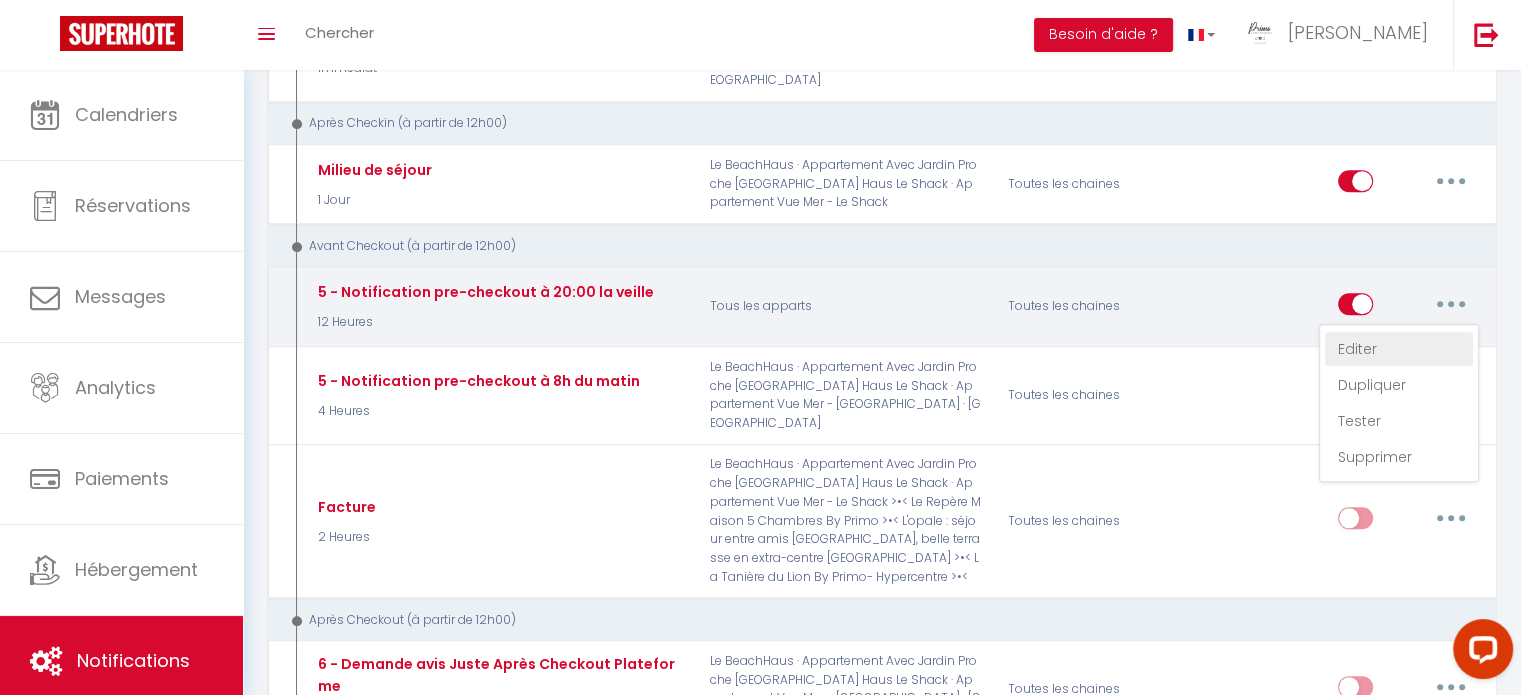 type on "5 - Notification pre-checkout à 20:00 la veille" 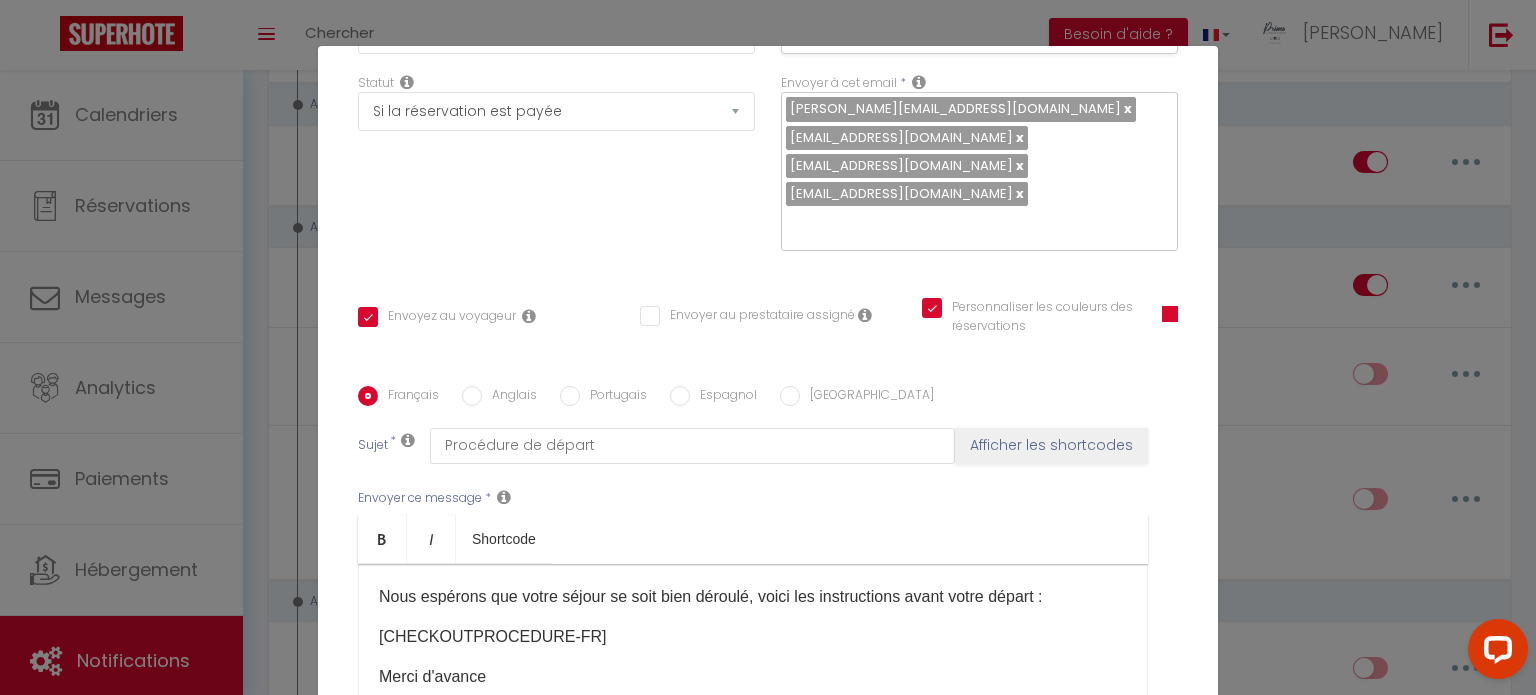 scroll, scrollTop: 290, scrollLeft: 0, axis: vertical 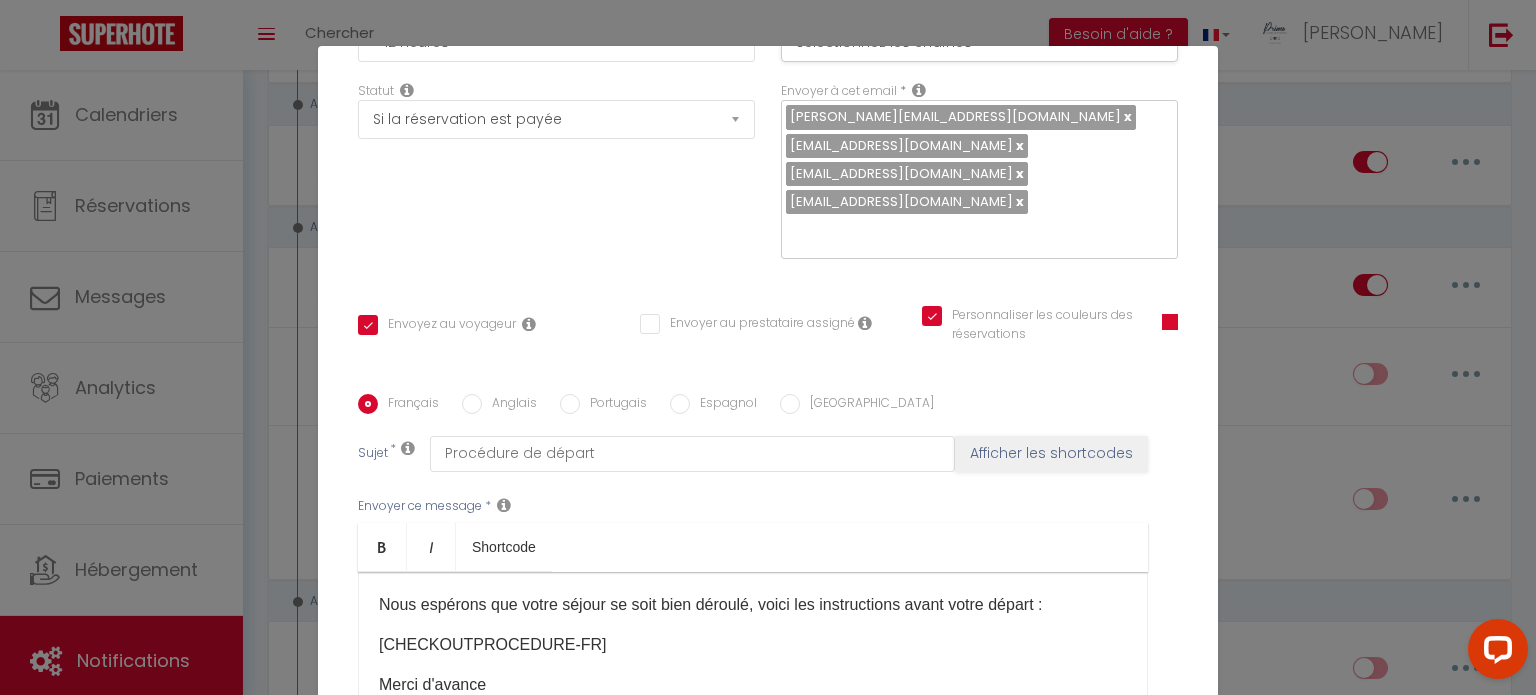 click on "Modifier la notification   ×   Titre   *     5 - Notification pre-checkout à 20:00 la veille   Pour cet hébergement
Sélectionner les hébergements
Tous les apparts
Le Touquet
Le Shack · Appartement Vue Mer - Le Shack
Le BeachHaus · Appartement Avec Jardin Proche [GEOGRAPHIC_DATA]
La mésange, confort & design *Primo conciergerie*
La brise, belle terrasse en extra-centre
L'opale : séjour entre amis
*      Co2      *" at bounding box center (768, 347) 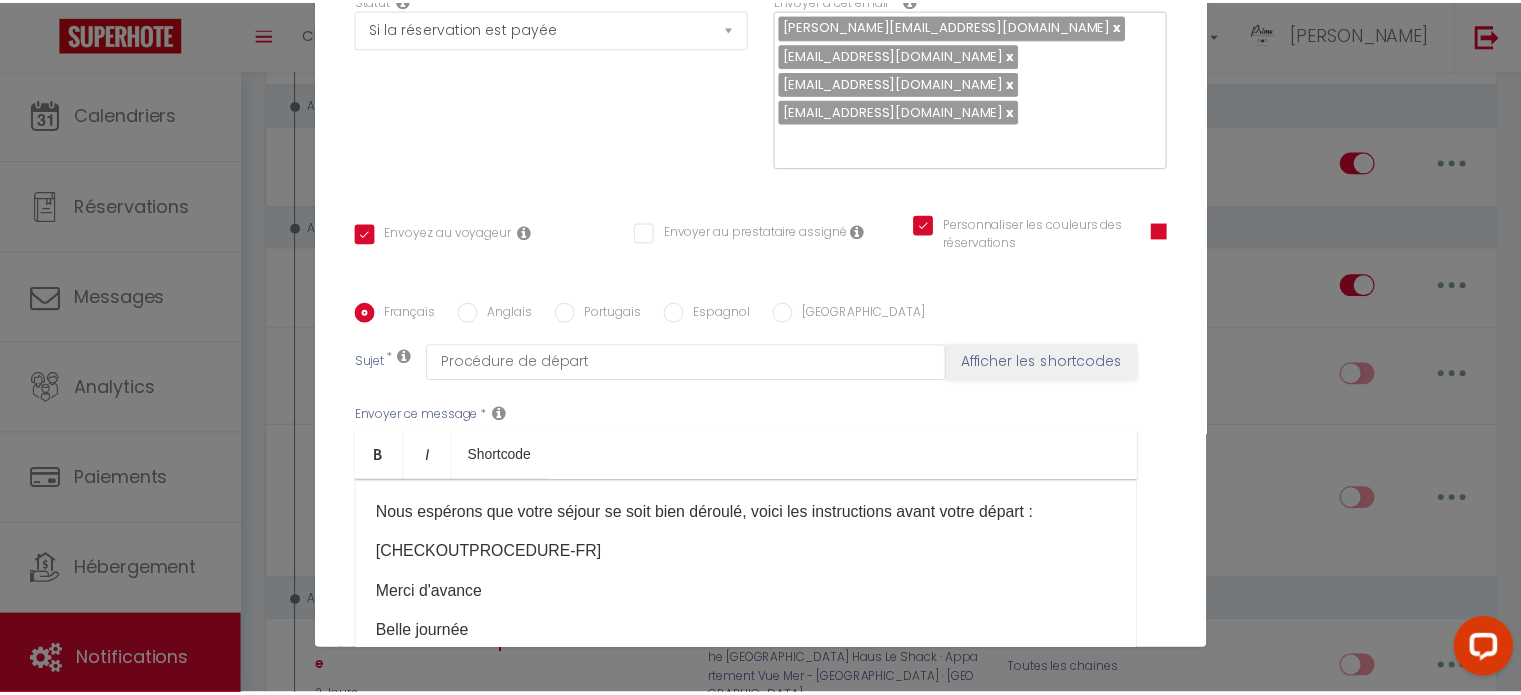 scroll, scrollTop: 480, scrollLeft: 0, axis: vertical 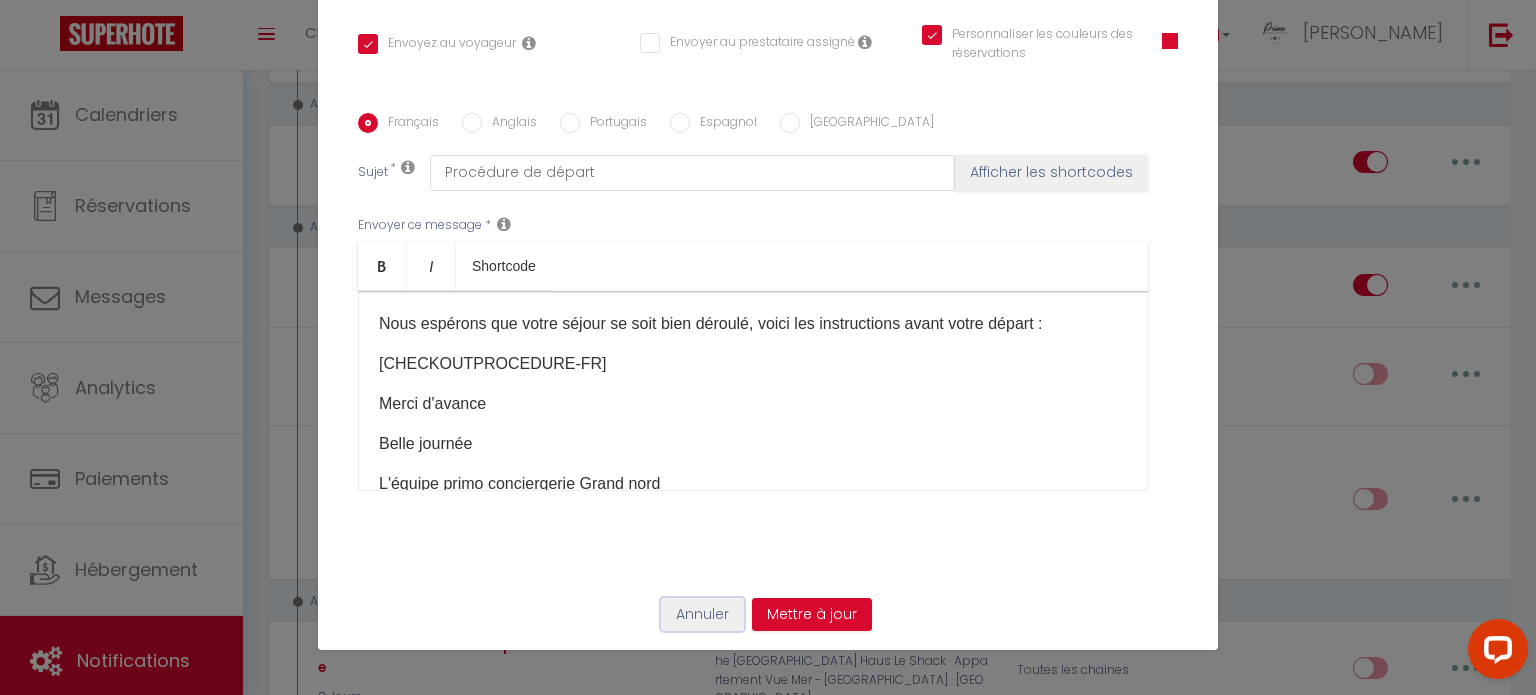 click on "Annuler" at bounding box center [702, 615] 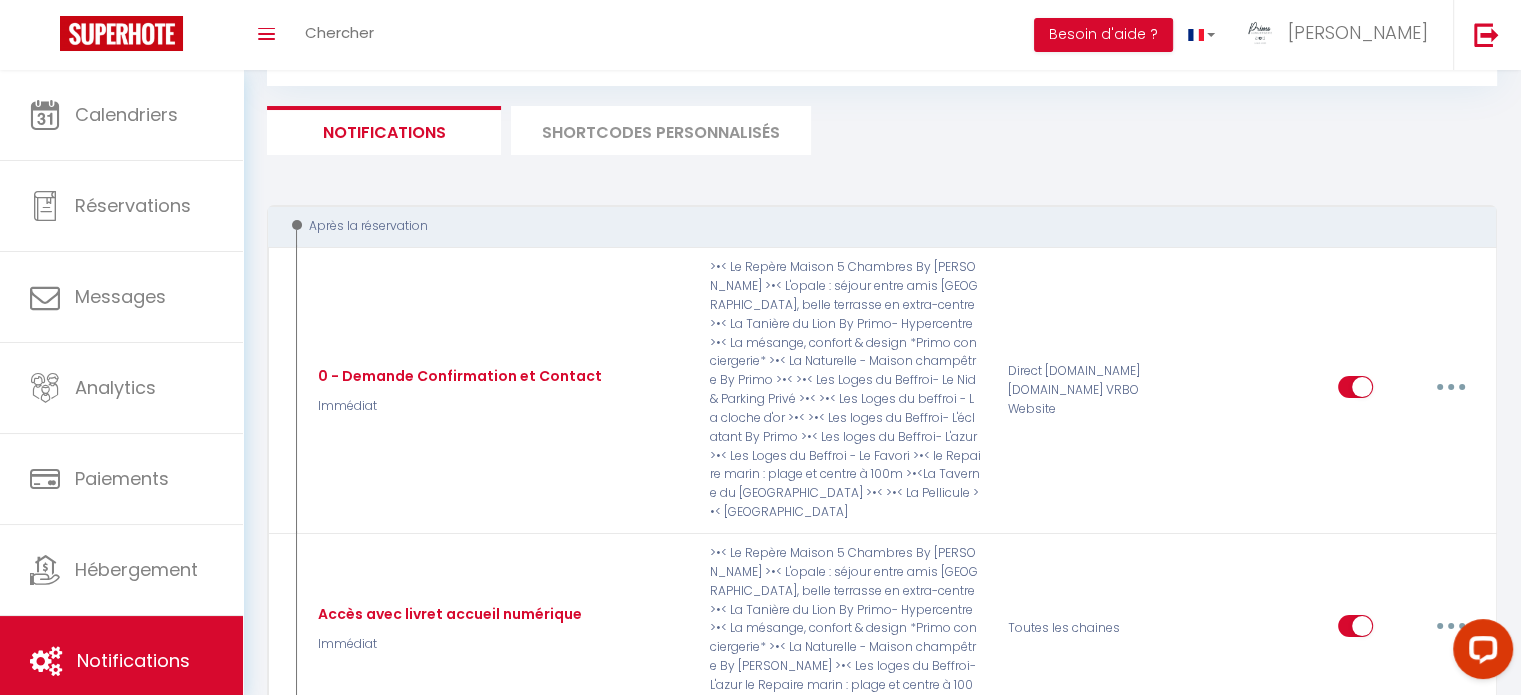 click on "SHORTCODES PERSONNALISÉS" at bounding box center [661, 130] 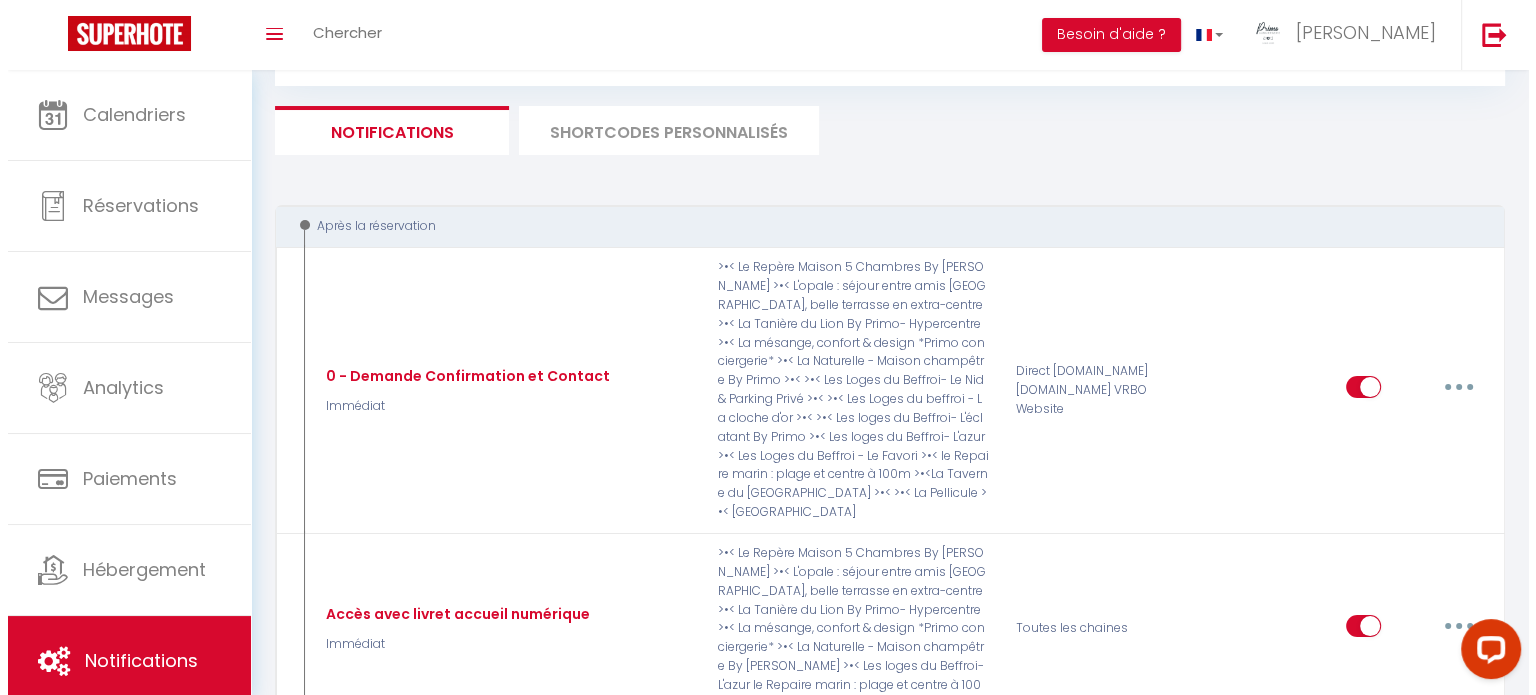scroll, scrollTop: 70, scrollLeft: 0, axis: vertical 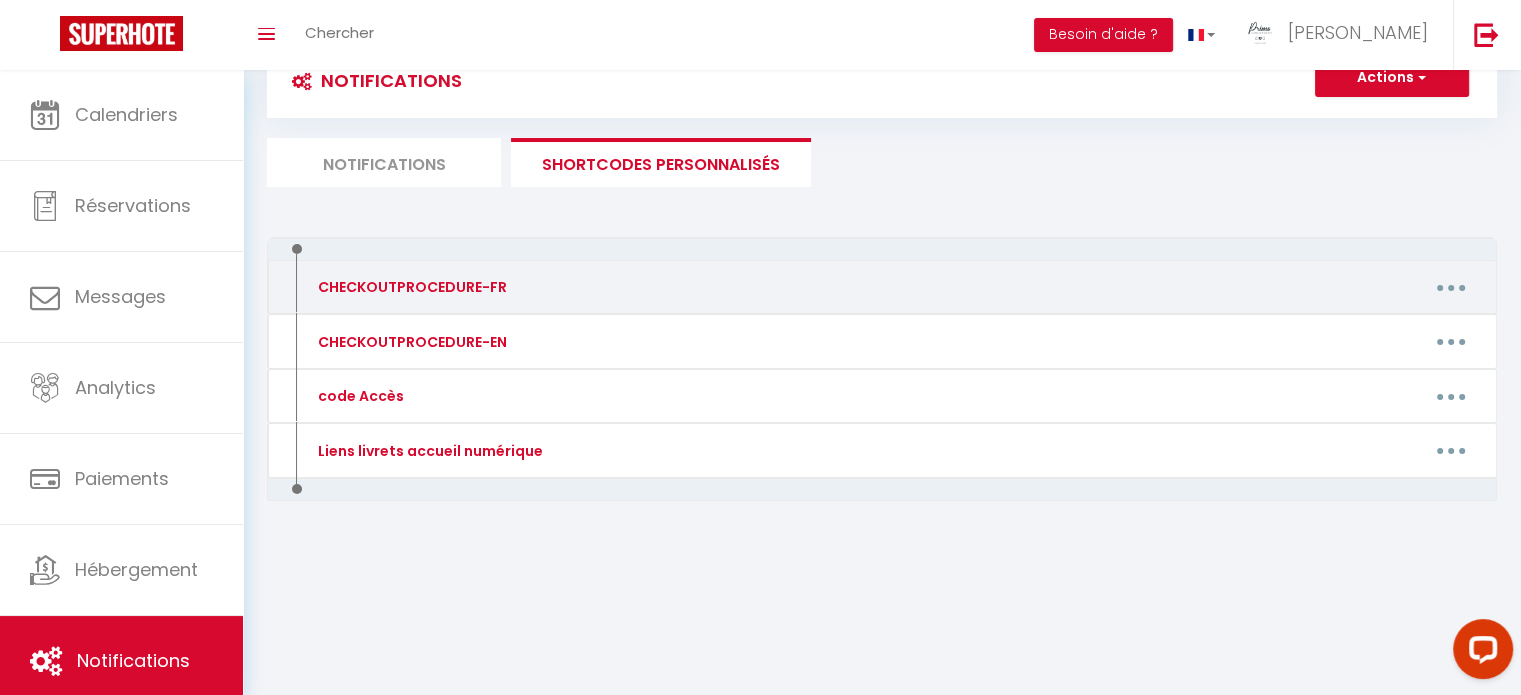 click at bounding box center (1451, 287) 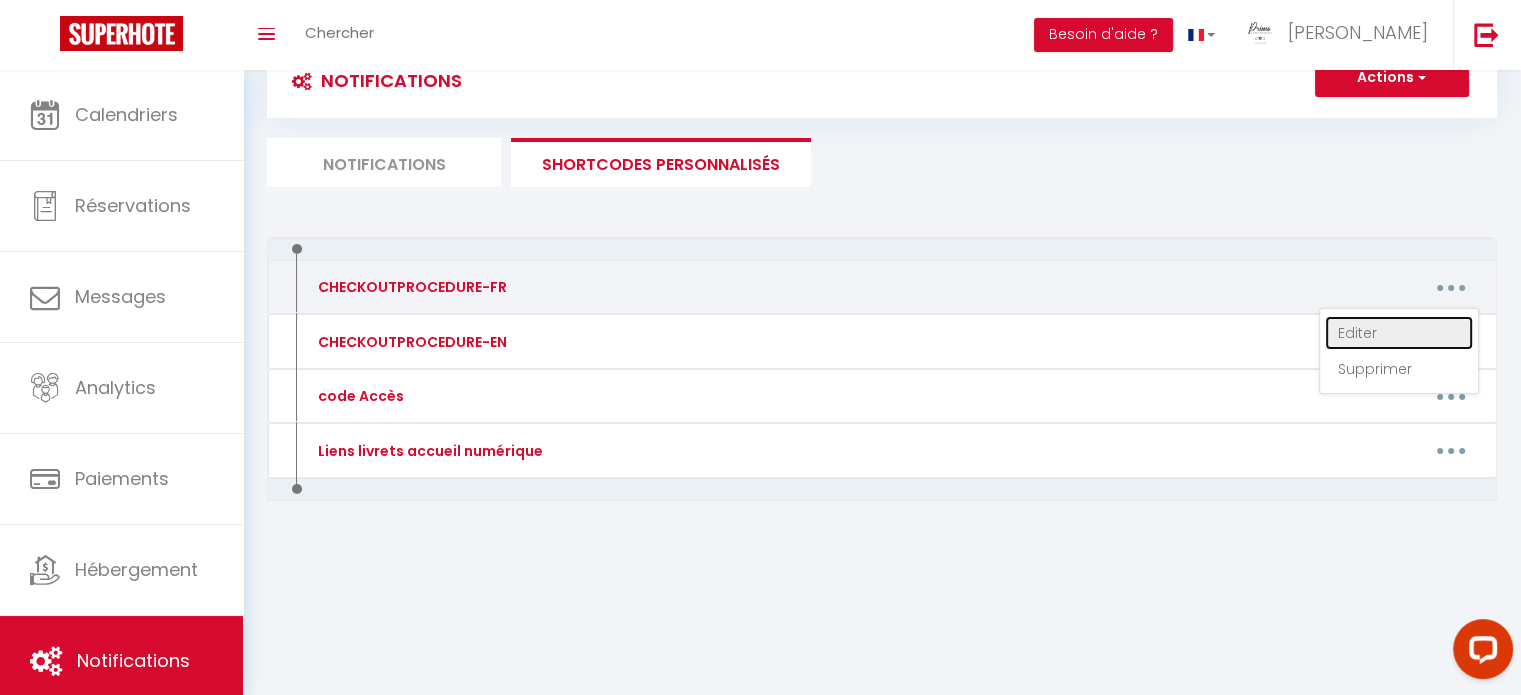 click on "Editer" at bounding box center [1399, 333] 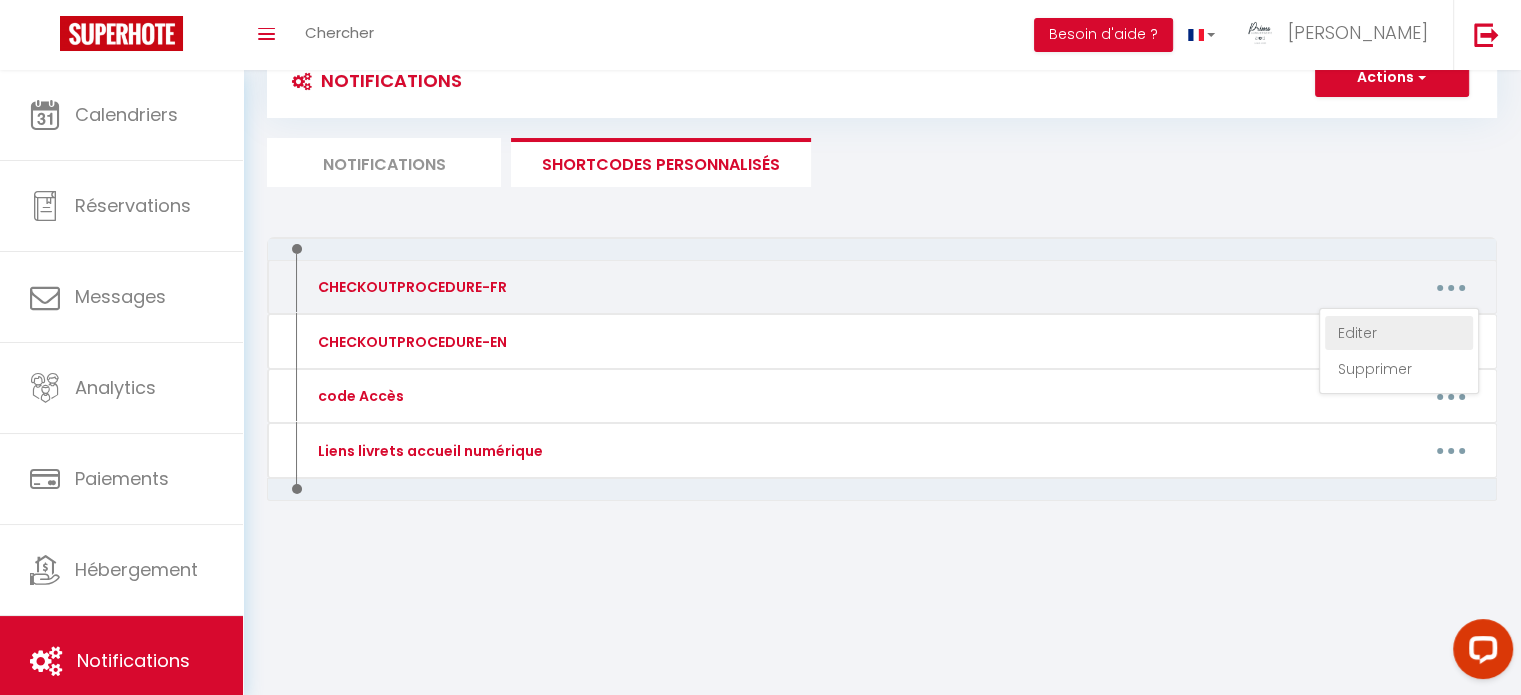type on "CHECKOUTPROCEDURE-FR" 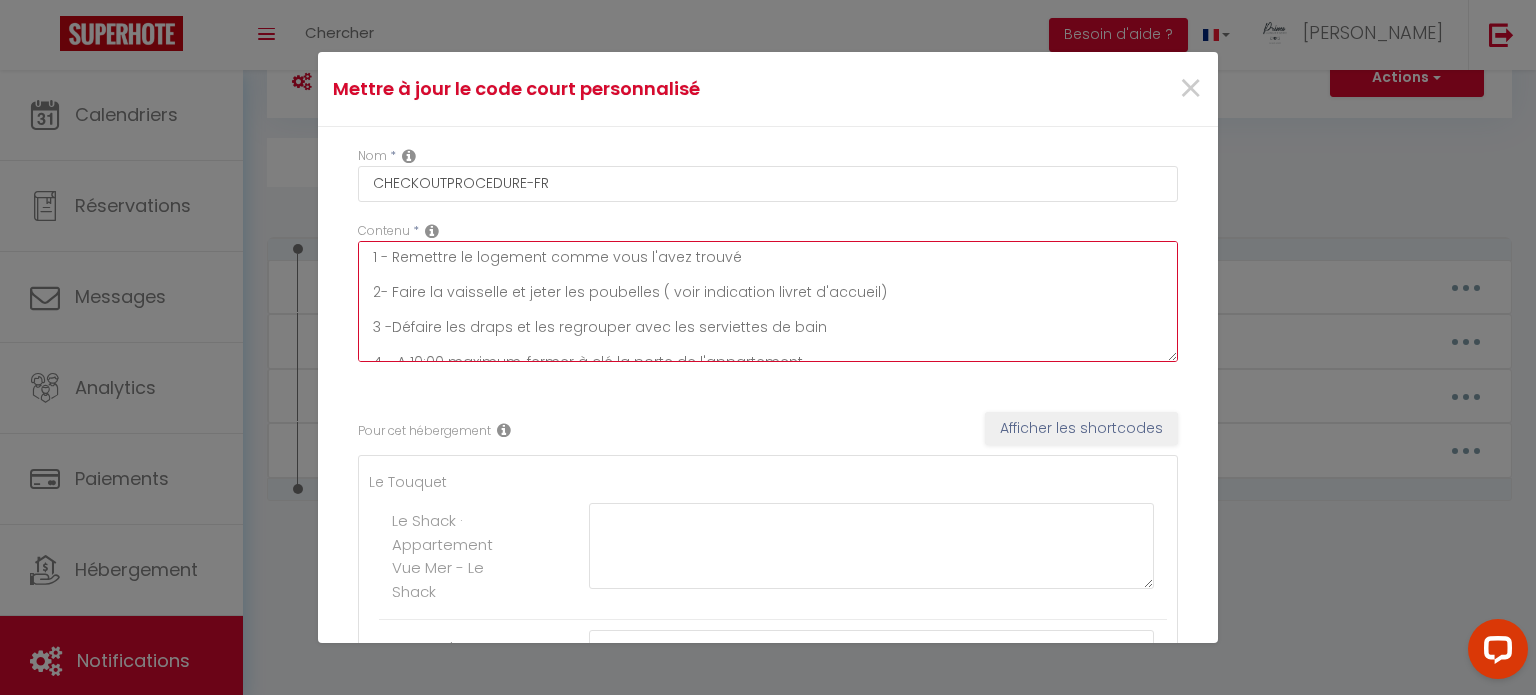 scroll, scrollTop: 87, scrollLeft: 0, axis: vertical 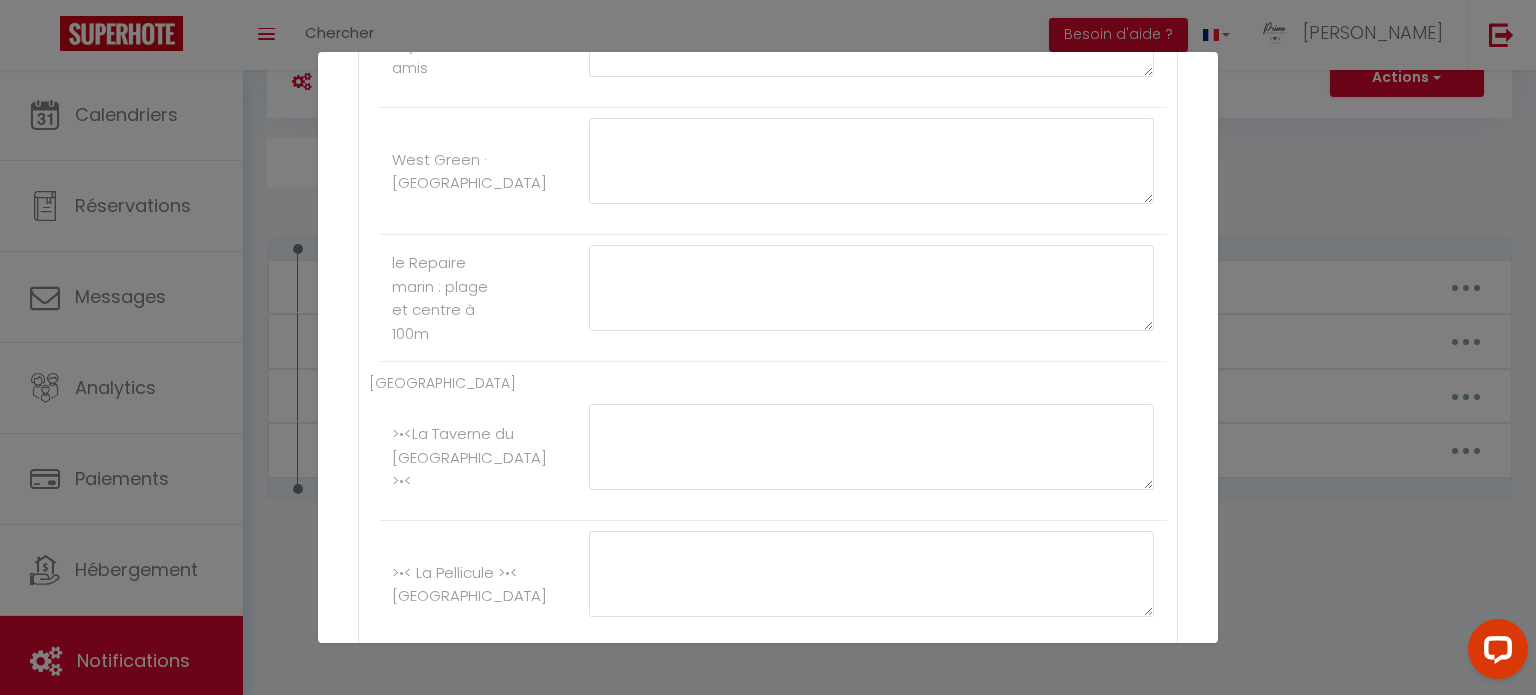 drag, startPoint x: 368, startPoint y: 255, endPoint x: 1212, endPoint y: 21, distance: 875.8379 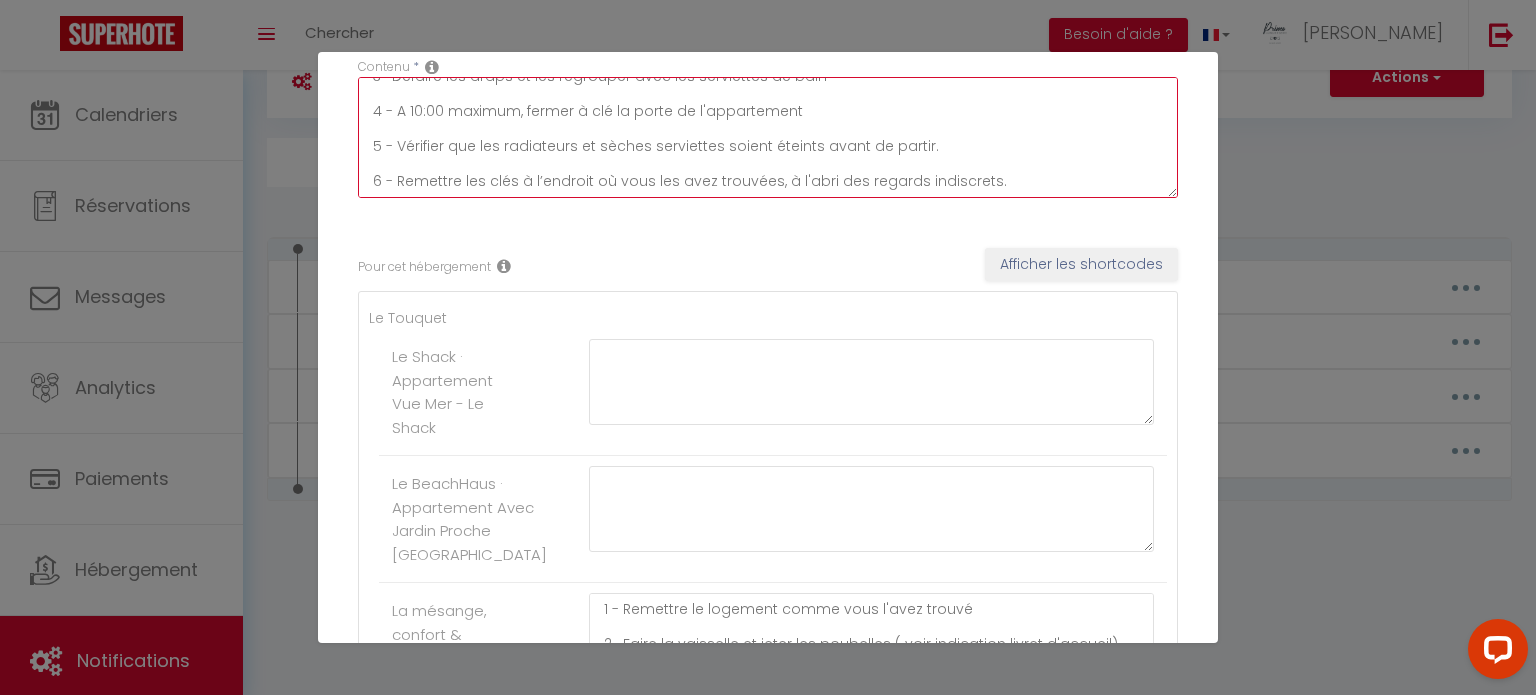 scroll, scrollTop: 0, scrollLeft: 0, axis: both 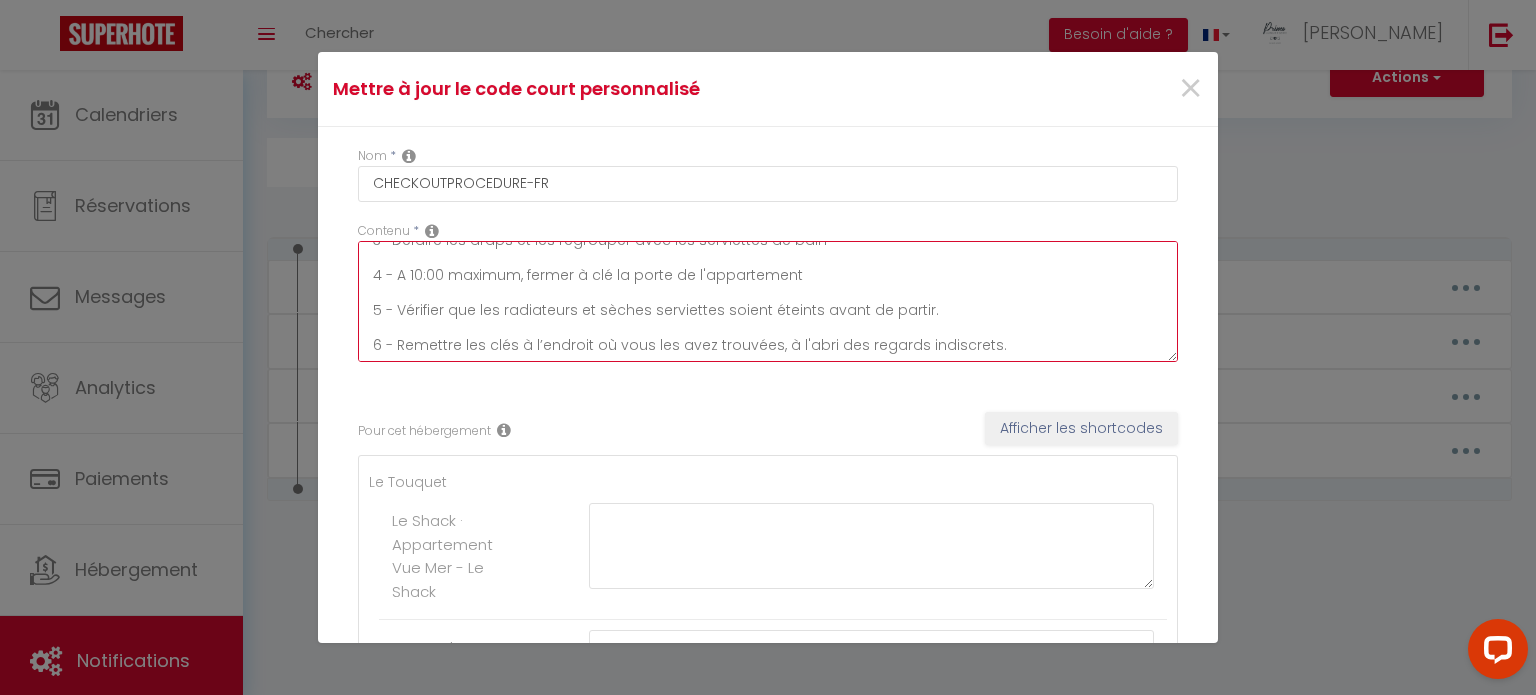 click on "1 - Remettre le logement comme vous l'avez trouvé
2- Faire la vaisselle et jeter les poubelles ( voir indication livret d'accueil)
3 -Défaire les draps et les regrouper avec les serviettes de bain
4 - A 10:00 maximum, fermer à clé la porte de l'appartement
5 - Vérifier que les radiateurs et sèches serviettes soient éteints avant de partir.
6 - Remettre les clés à l’endroit où vous les avez trouvées, à l'abri des regards indiscrets." at bounding box center (768, 301) 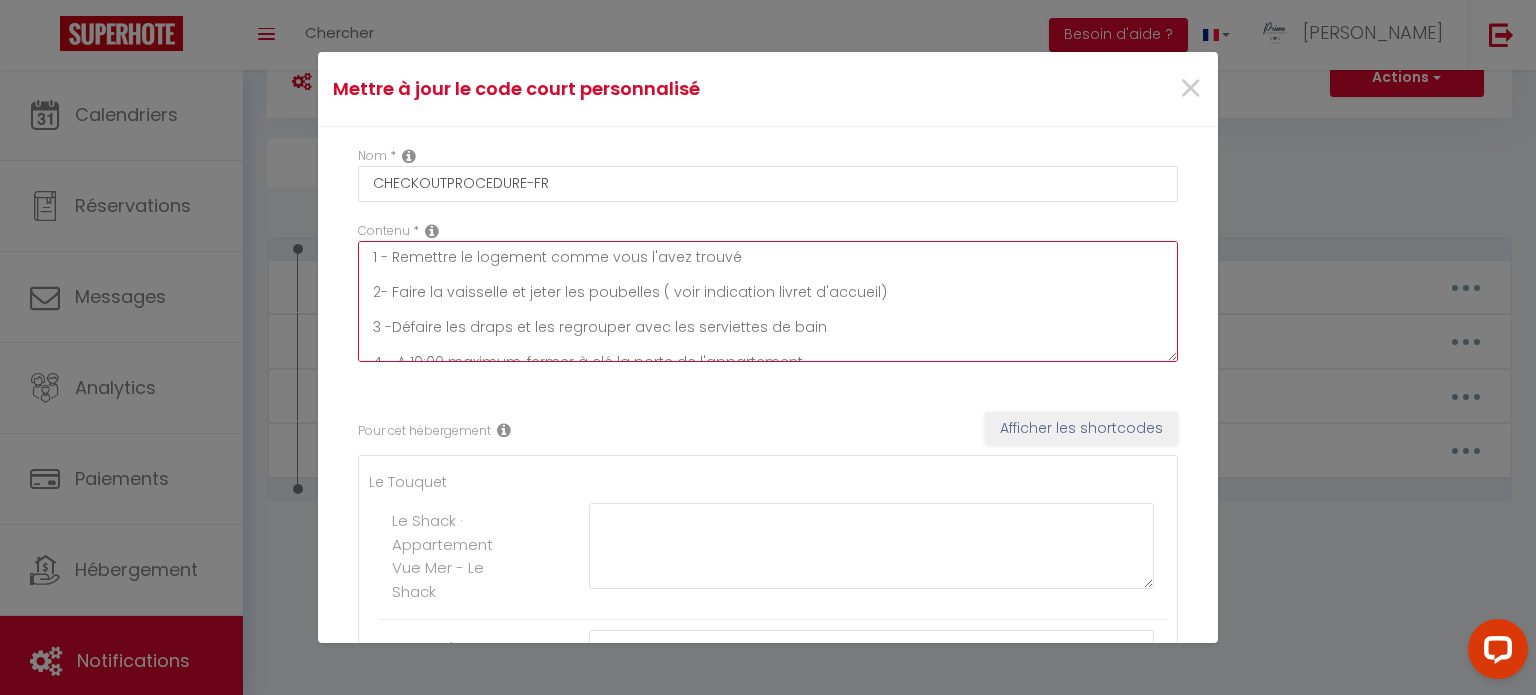 drag, startPoint x: 1030, startPoint y: 358, endPoint x: 329, endPoint y: 215, distance: 715.43695 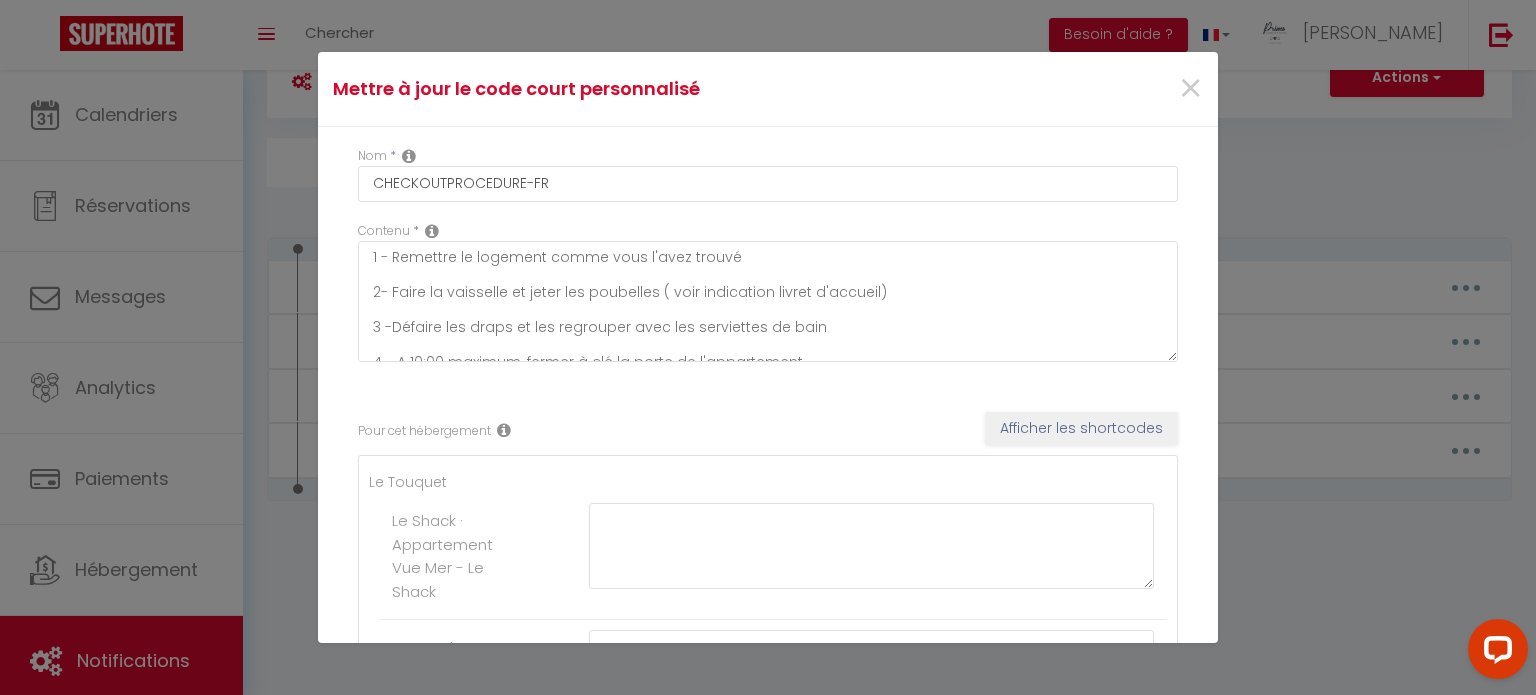 click on "Pour cet hébergement     Afficher les shortcodes   Le Touquet   Le Shack · Appartement Vue Mer - Le Shack     Le BeachHaus · Appartement Avec Jardin Proche [GEOGRAPHIC_DATA] Haus     La mésange, confort & design *Primo conciergerie*     1 - Remettre le logement comme vous l'avez trouvé
2- Faire la vaisselle et jeter les poubelles ( voir indication livret d'accueil)
3 -Défaire les draps et les regrouper avec les serviettes de bain
4 - A 10:00 maximum, fermer à clé la porte de l'appartement
5 - Vérifier que les radiateurs soient éteints avant de partir.
6 - Remettre les clés à l’endroit où vous les avez trouvées, à l'abri des regards indiscrets. La brise, belle terrasse en extra-centre     L'opale : séjour entre amis     [GEOGRAPHIC_DATA] · [GEOGRAPHIC_DATA]     le Repaire marin : plage et centre à 100m     [GEOGRAPHIC_DATA]   >•<La Taverne du [GEOGRAPHIC_DATA] >•<     >•< La Pellicule >•< [GEOGRAPHIC_DATA]     >•< La Tanière du Lion By Primo- Hypercentre >•<                             [GEOGRAPHIC_DATA]" at bounding box center [768, 1596] 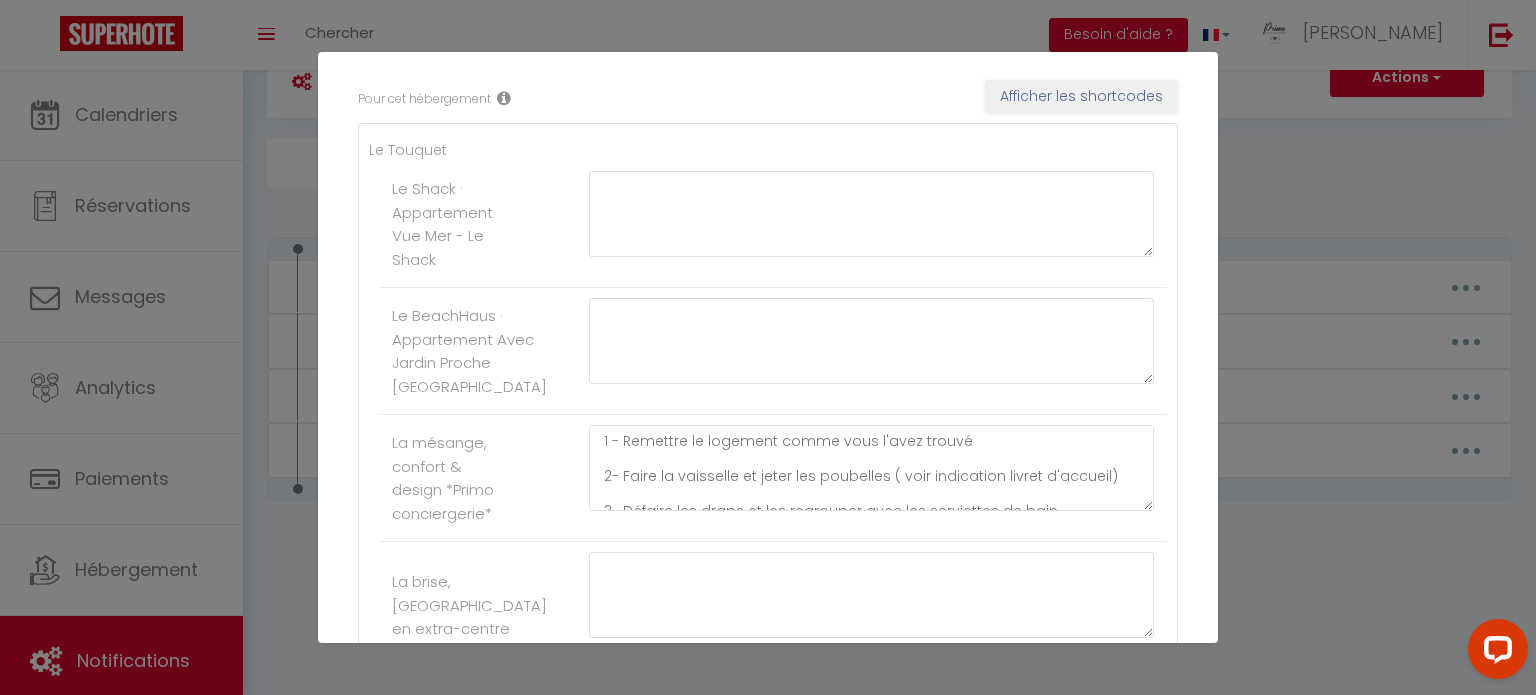 scroll, scrollTop: 332, scrollLeft: 0, axis: vertical 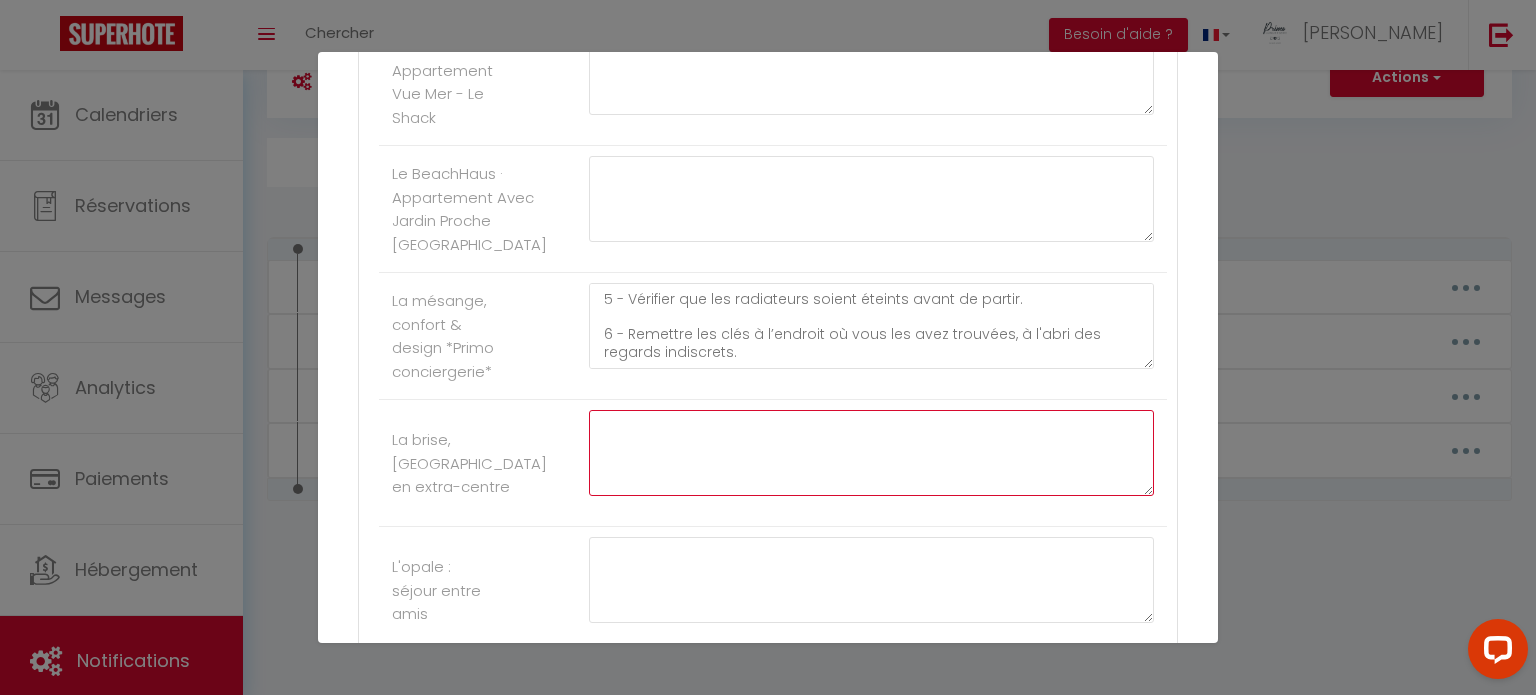 click at bounding box center [871, 453] 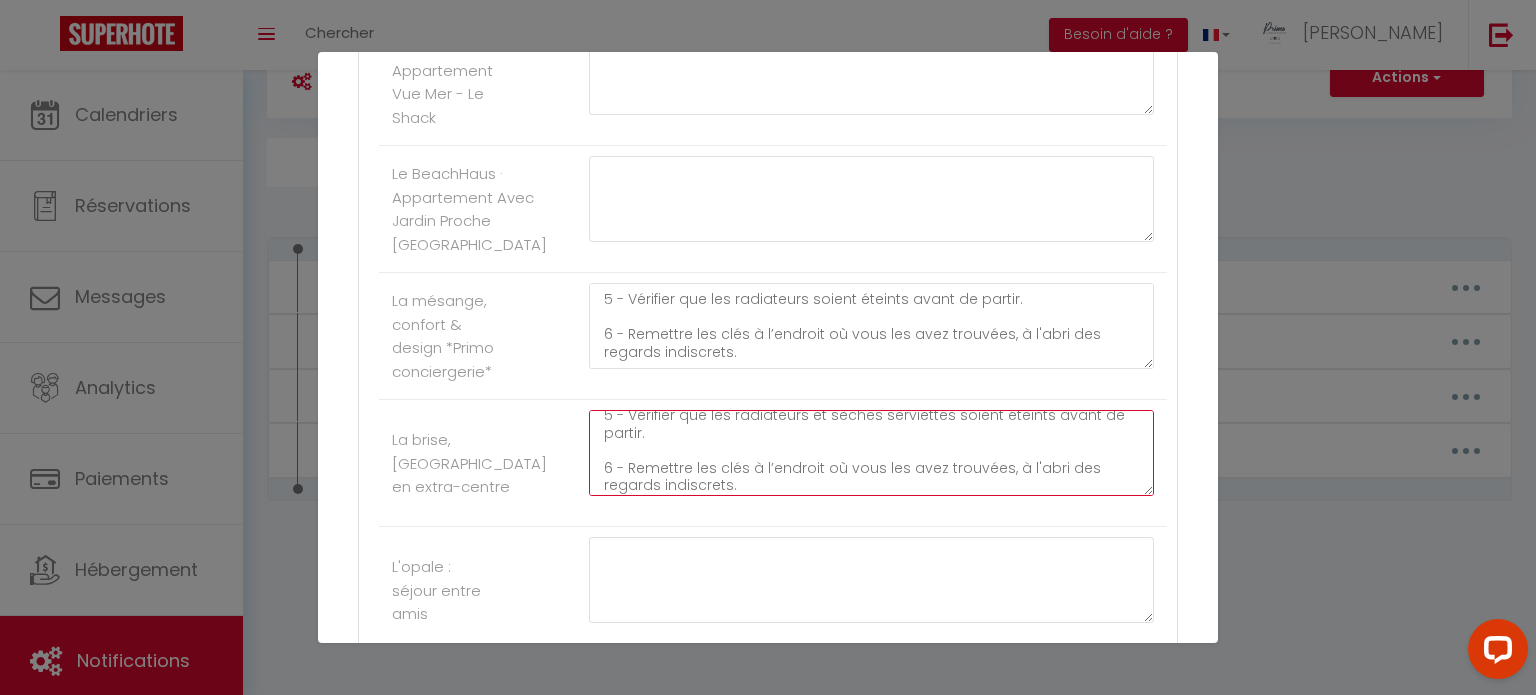 scroll, scrollTop: 0, scrollLeft: 0, axis: both 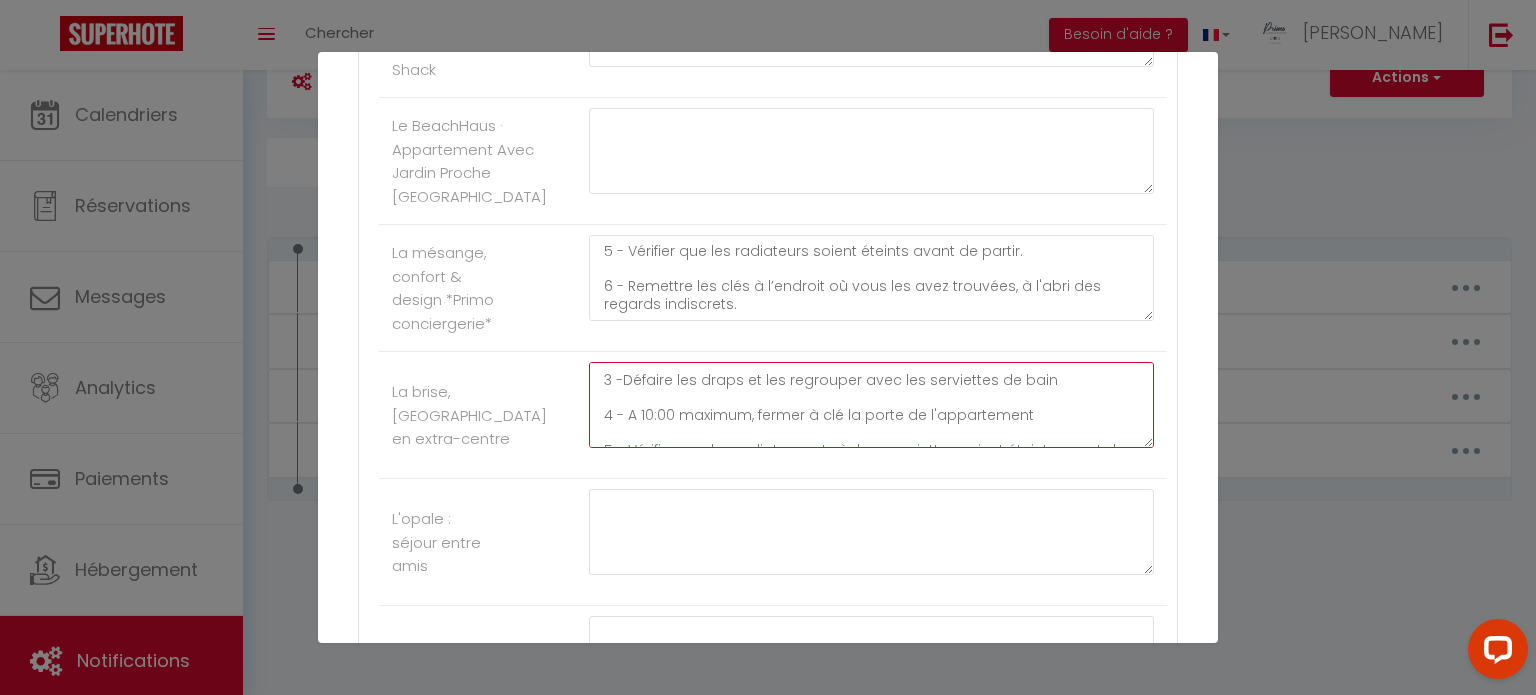 click on "1 - Remettre le logement comme vous l'avez trouvé
2- Faire la vaisselle et jeter les poubelles ( voir indication livret d'accueil)
3 -Défaire les draps et les regrouper avec les serviettes de bain
4 - A 10:00 maximum, fermer à clé la porte de l'appartement
5 - Vérifier que les radiateurs et sèches serviettes soient éteints avant de partir.
6 - Remettre les clés à l’endroit où vous les avez trouvées, à l'abri des regards indiscrets." at bounding box center (871, 405) 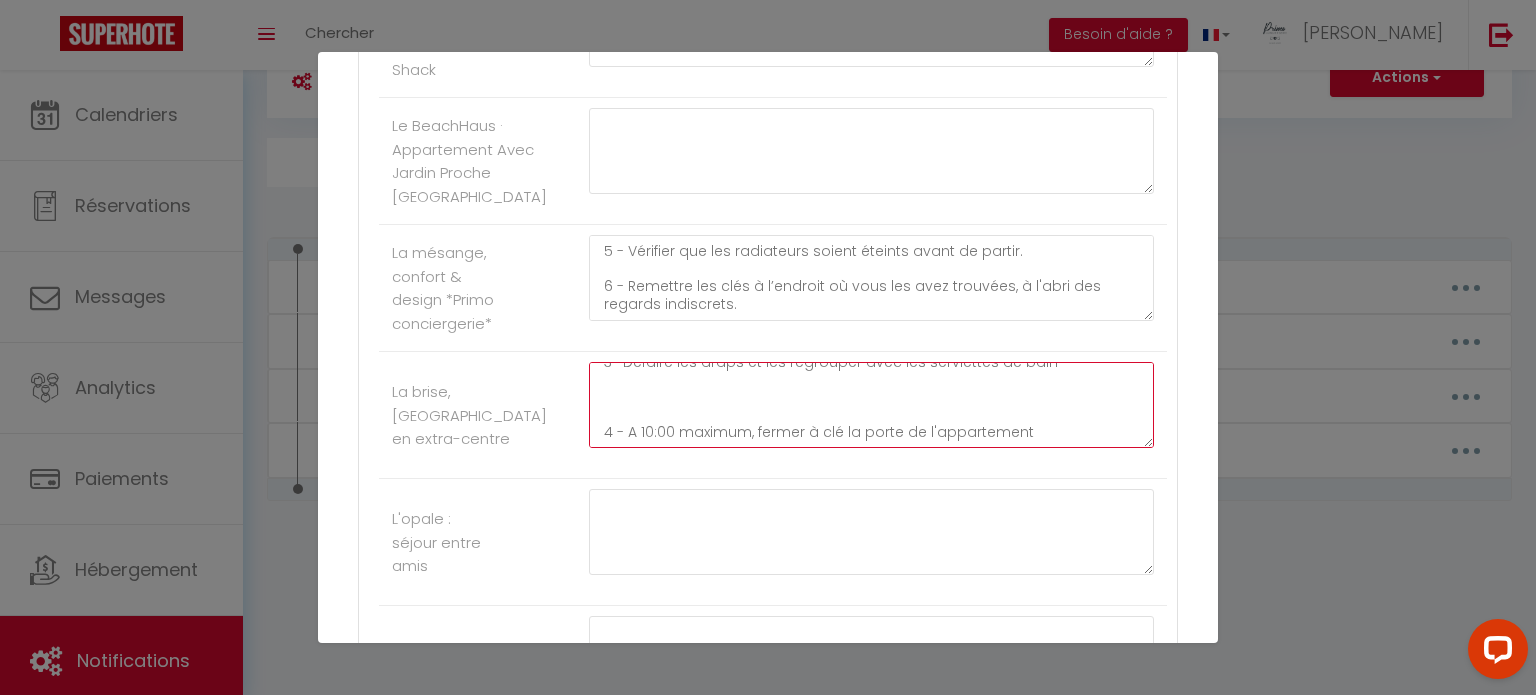 scroll, scrollTop: 104, scrollLeft: 0, axis: vertical 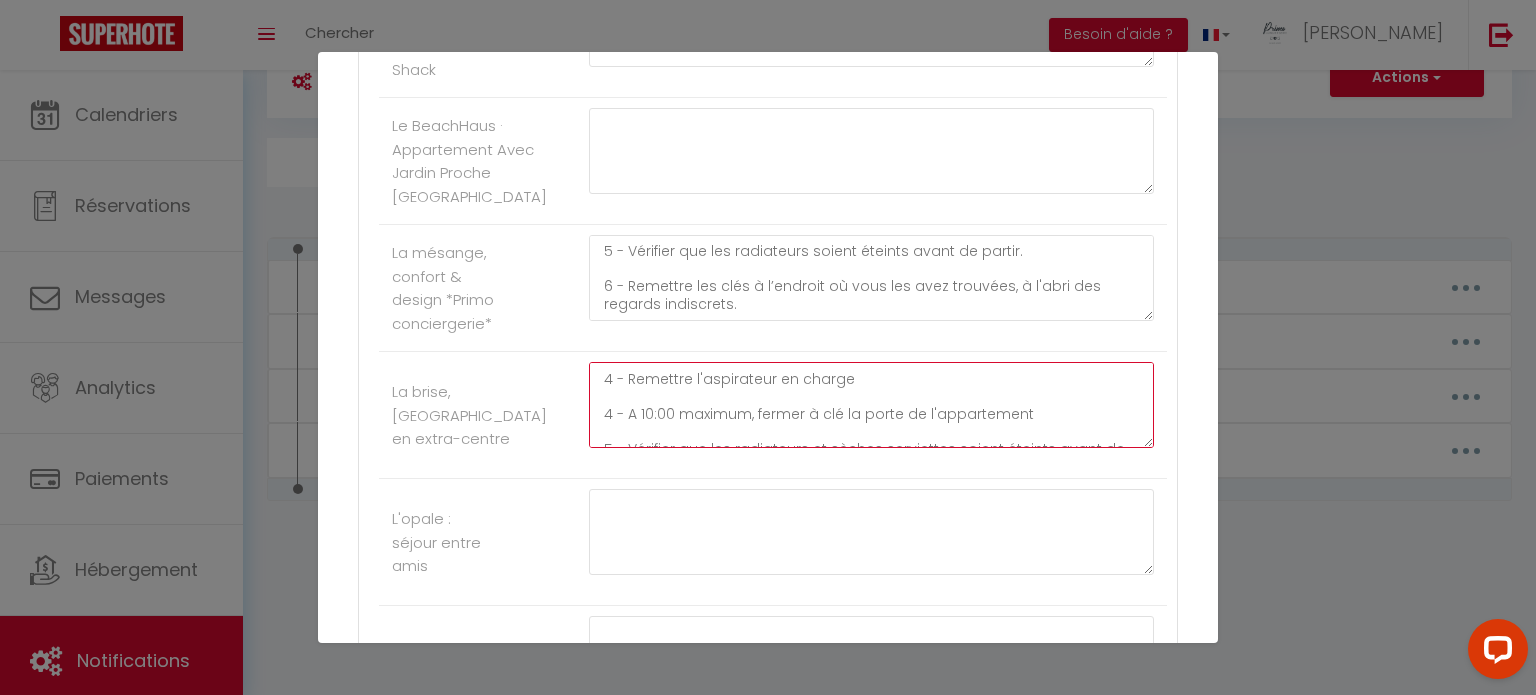 click on "1 - Remettre le logement comme vous l'avez trouvé
2- Faire la vaisselle et jeter les poubelles ( voir indication livret d'accueil)
3 -Défaire les draps et les regrouper avec les serviettes de bain
4 - Remettre l'aspirateur en charge
4 - A 10:00 maximum, fermer à clé la porte de l'appartement
5 - Vérifier que les radiateurs et sèches serviettes soient éteints avant de partir.
6 - Remettre les clés à l’endroit où vous les avez trouvées, à l'abri des regards indiscrets." at bounding box center (871, 405) 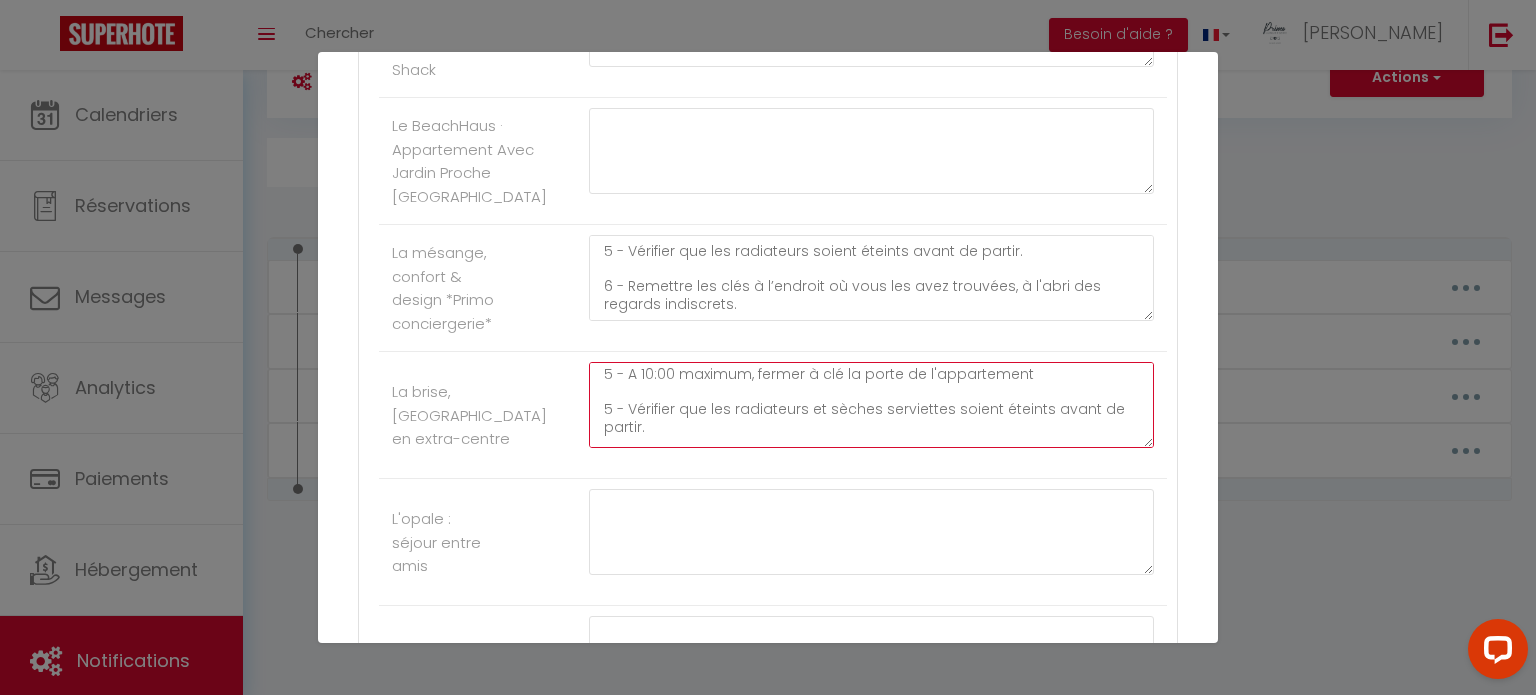 scroll, scrollTop: 143, scrollLeft: 0, axis: vertical 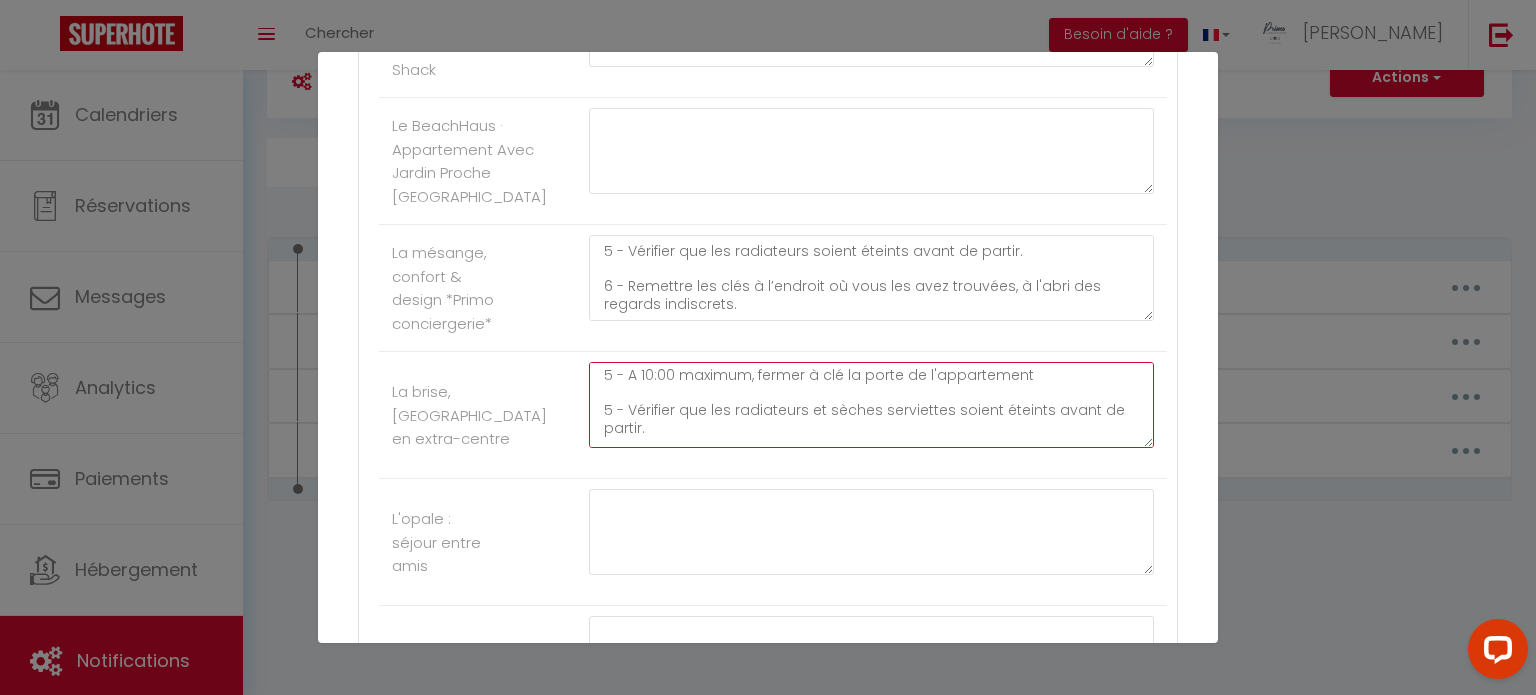 click on "1 - Remettre le logement comme vous l'avez trouvé
2- Faire la vaisselle et jeter les poubelles ( voir indication livret d'accueil)
3 -Défaire les draps et les regrouper avec les serviettes de bain
4 - Remettre l'aspirateur en charge
5 - A 10:00 maximum, fermer à clé la porte de l'appartement
5 - Vérifier que les radiateurs et sèches serviettes soient éteints avant de partir.
6 - Remettre les clés à l’endroit où vous les avez trouvées, à l'abri des regards indiscrets." at bounding box center [871, 405] 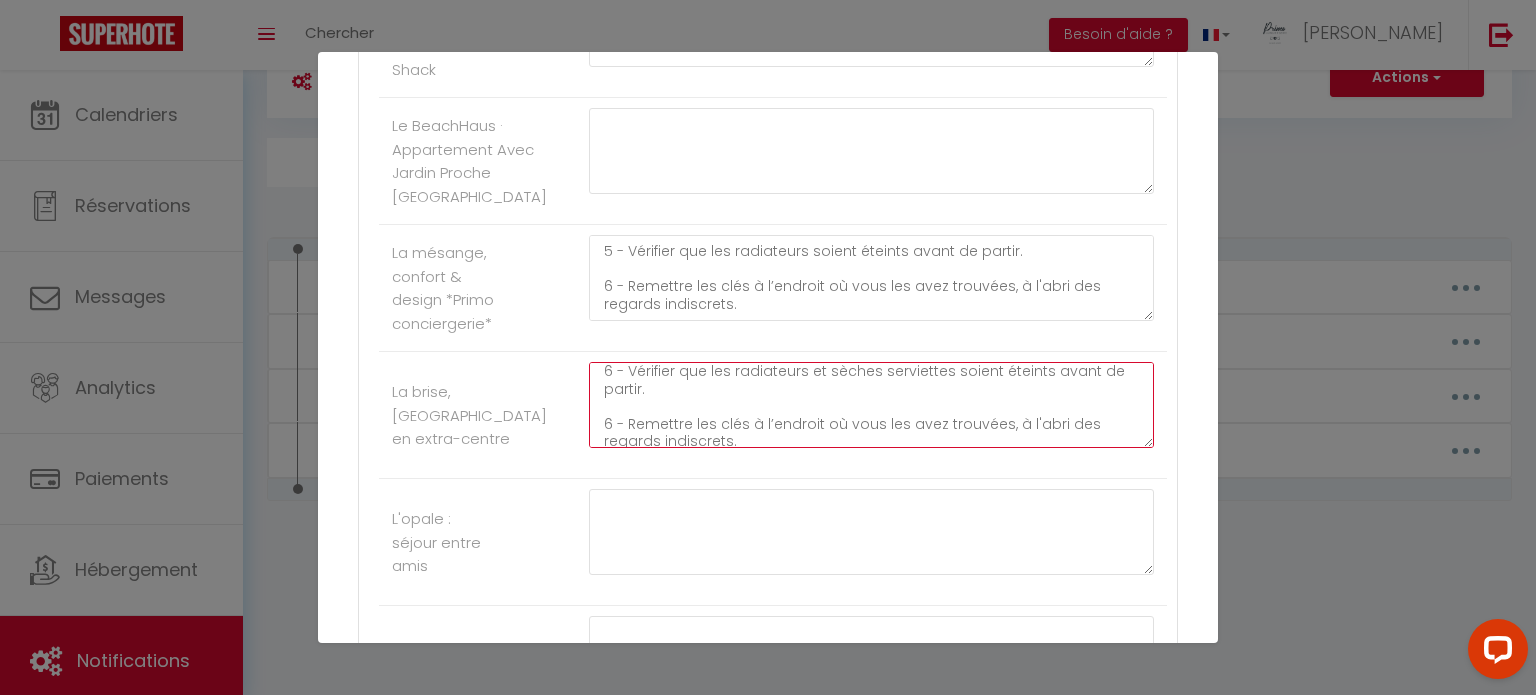 scroll, scrollTop: 192, scrollLeft: 0, axis: vertical 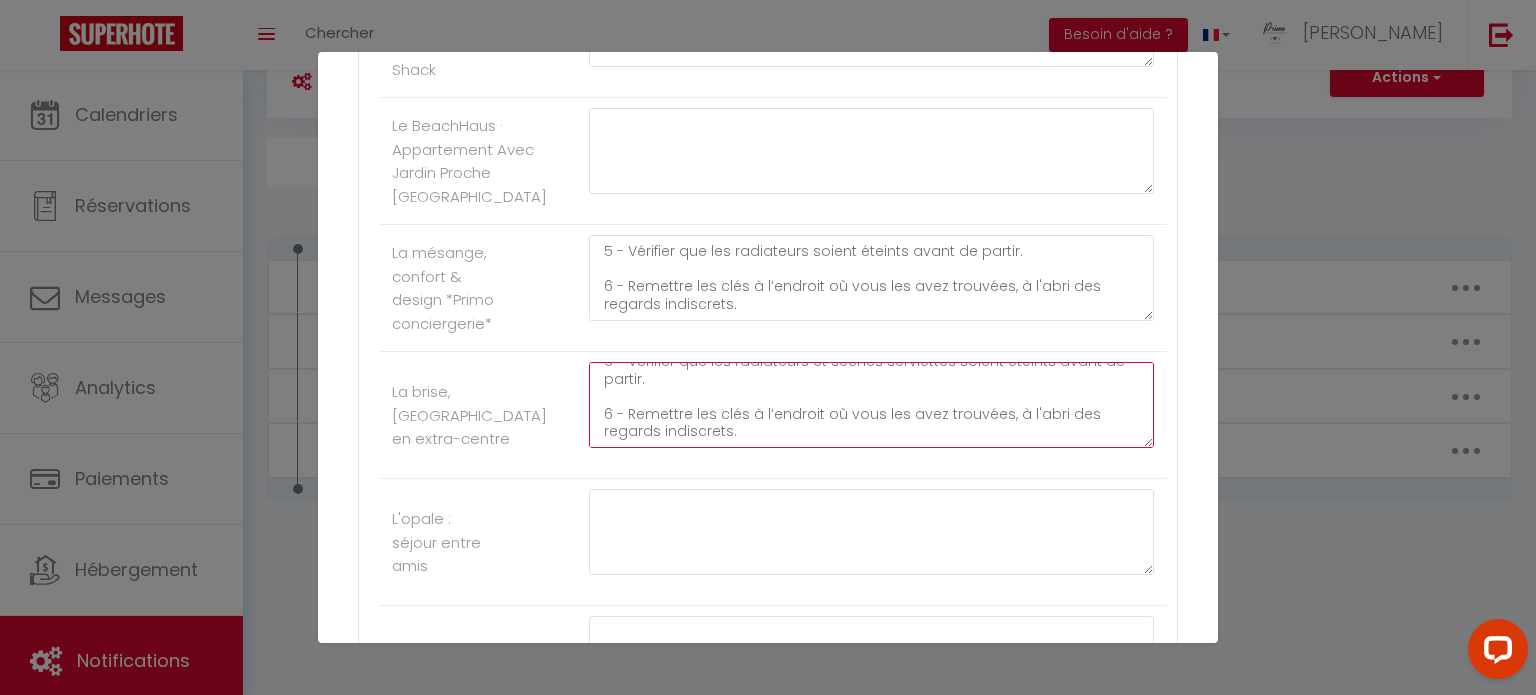 click on "1 - Remettre le logement comme vous l'avez trouvé
2- Faire la vaisselle et jeter les poubelles ( voir indication livret d'accueil)
3 -Défaire les draps et les regrouper avec les serviettes de bain
4 - Remettre l'aspirateur en charge
5 - A 10:00 maximum, fermer à clé la porte de l'appartement
6 - Vérifier que les radiateurs et sèches serviettes soient éteints avant de partir.
6 - Remettre les clés à l’endroit où vous les avez trouvées, à l'abri des regards indiscrets." at bounding box center [871, 405] 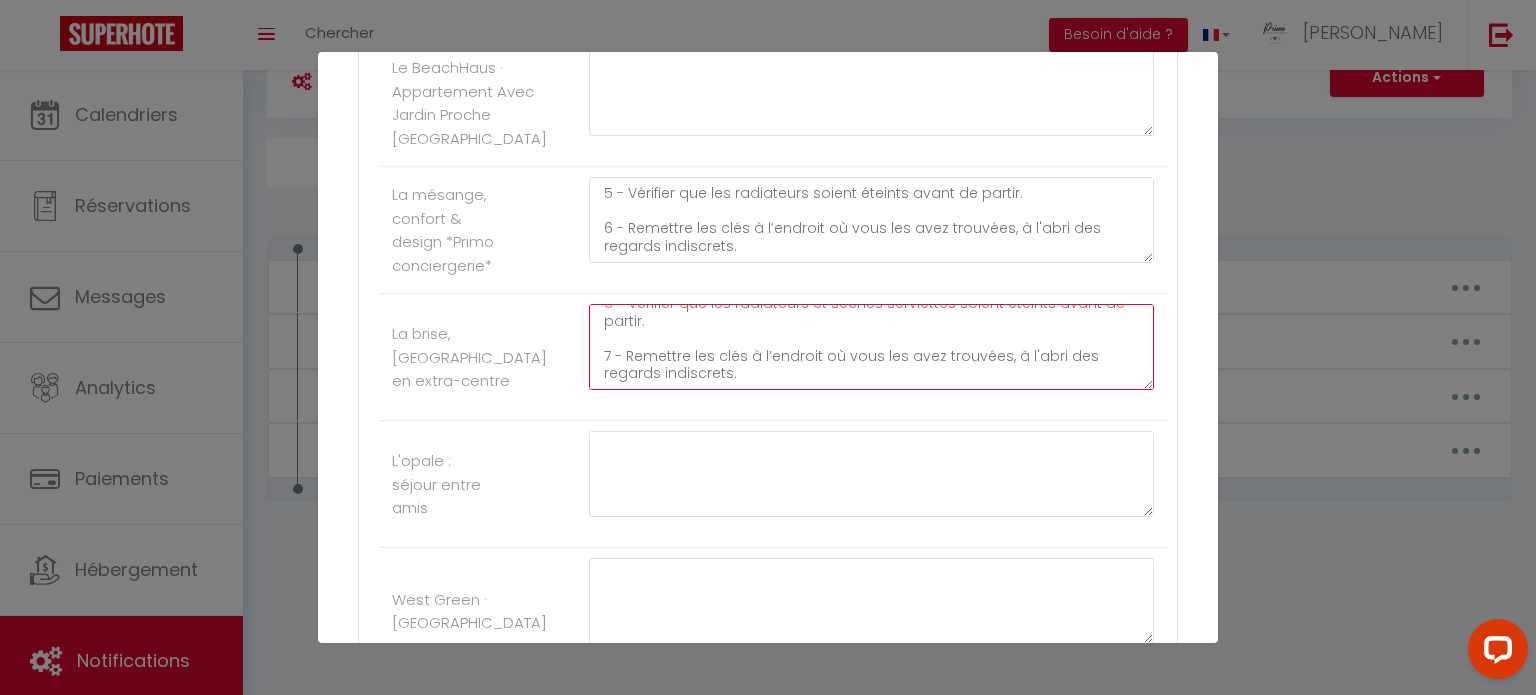 scroll, scrollTop: 590, scrollLeft: 0, axis: vertical 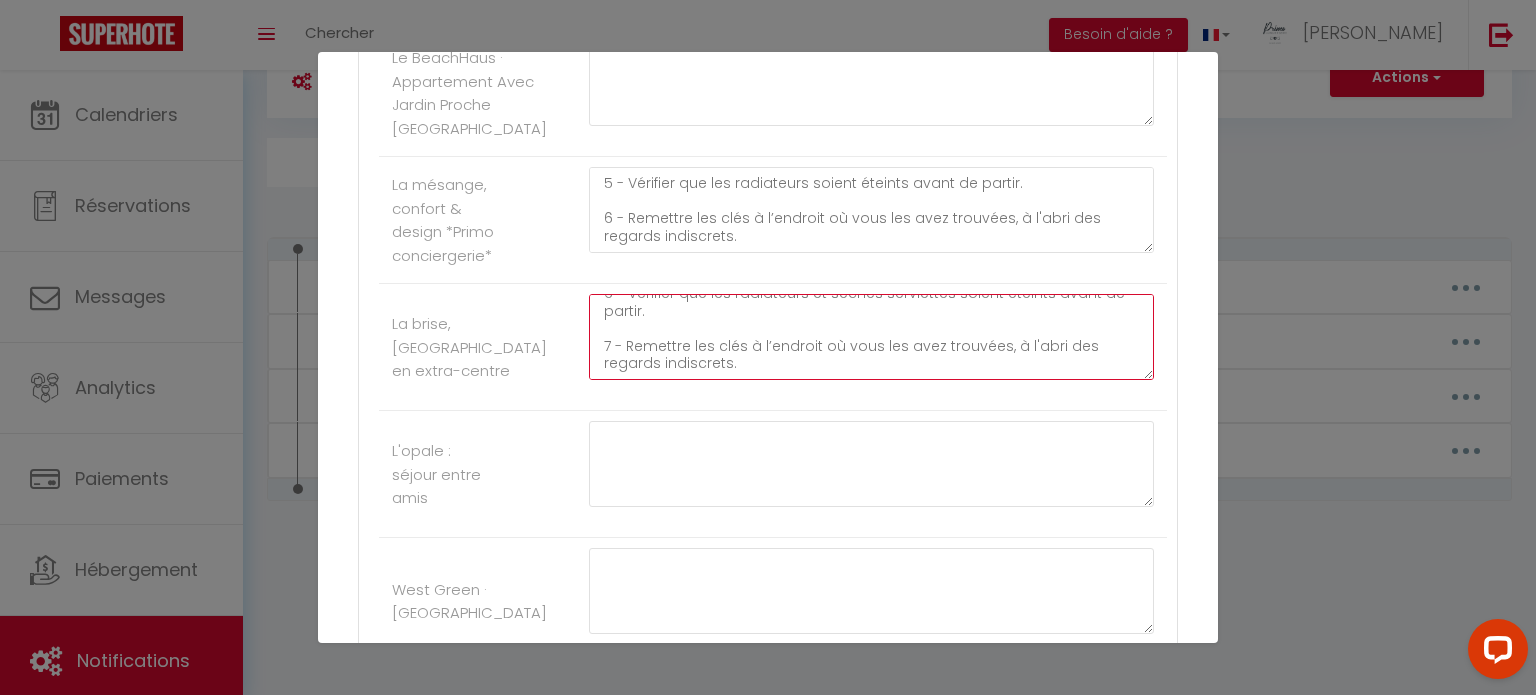 type on "1 - Remettre le logement comme vous l'avez trouvé
2- Faire la vaisselle et jeter les poubelles ( voir indication livret d'accueil)
3 -Défaire les draps et les regrouper avec les serviettes de bain
4 - Remettre l'aspirateur en charge
5 - A 10:00 maximum, fermer à clé la porte de l'appartement
6 - Vérifier que les radiateurs et sèches serviettes soient éteints avant de partir.
7 - Remettre les clés à l’endroit où vous les avez trouvées, à l'abri des regards indiscrets." 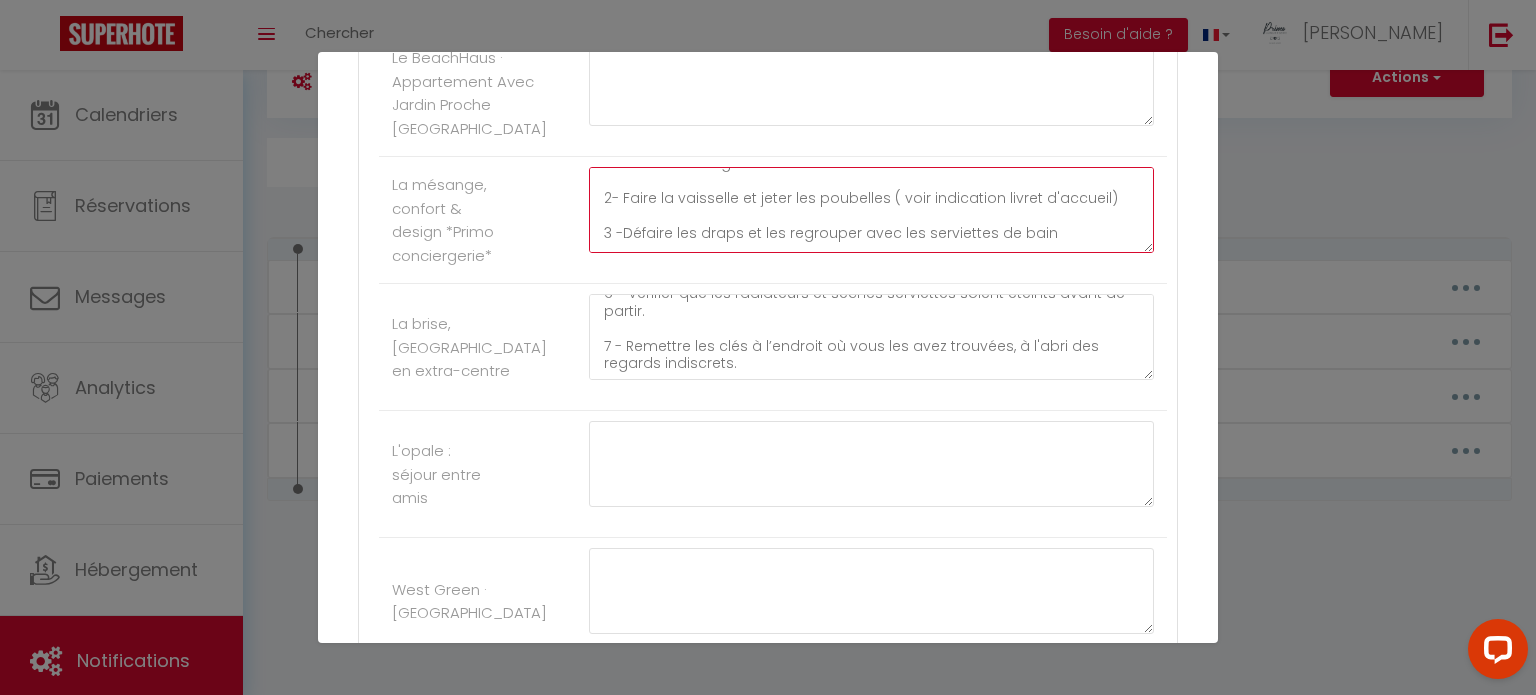 scroll, scrollTop: 2, scrollLeft: 0, axis: vertical 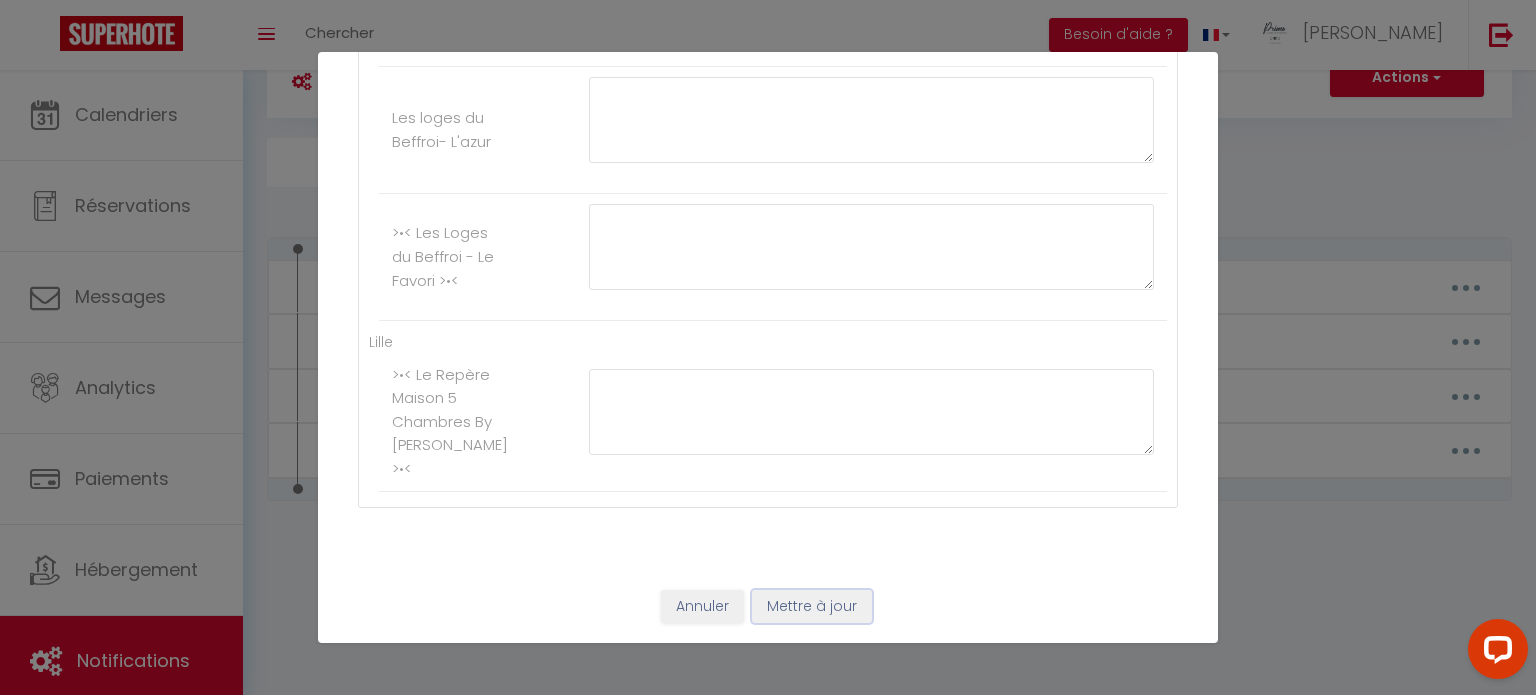 click on "Mettre à jour" at bounding box center (812, 607) 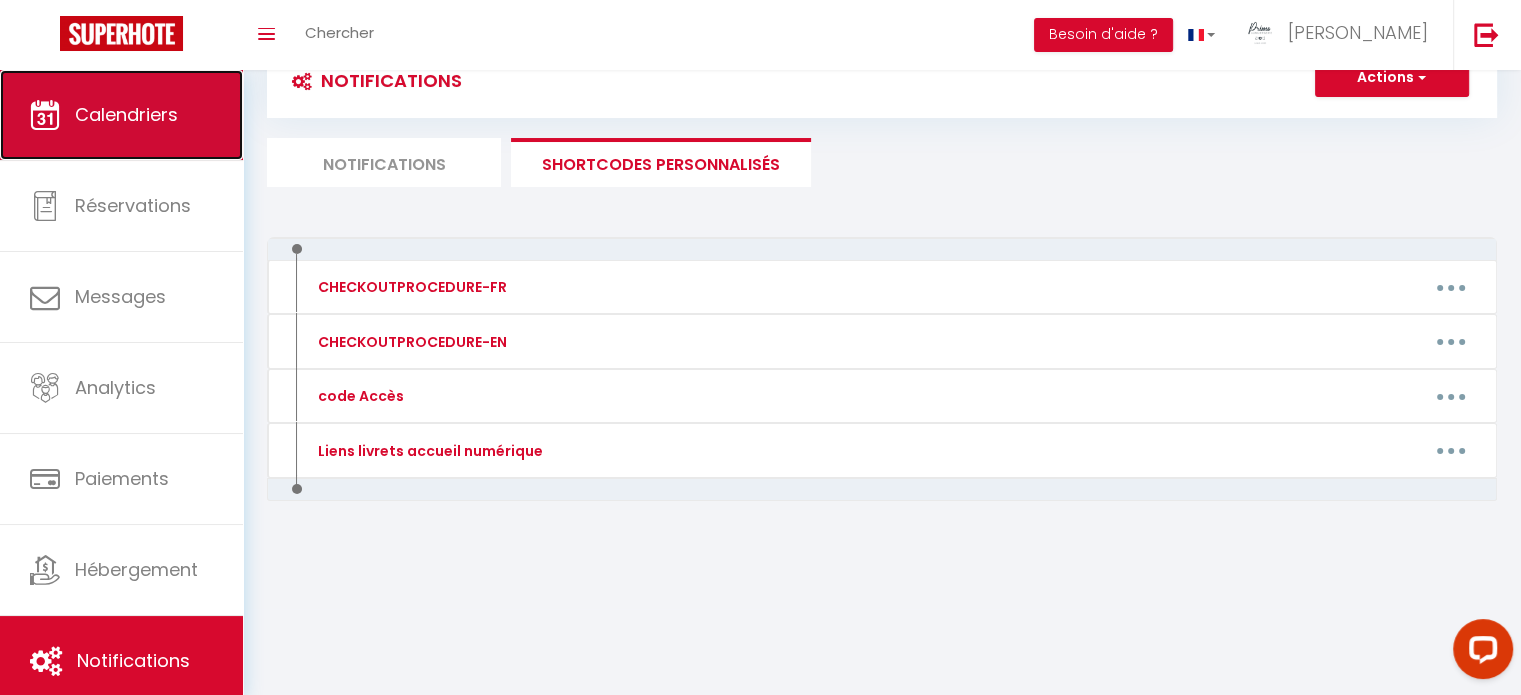 click on "Calendriers" at bounding box center (121, 115) 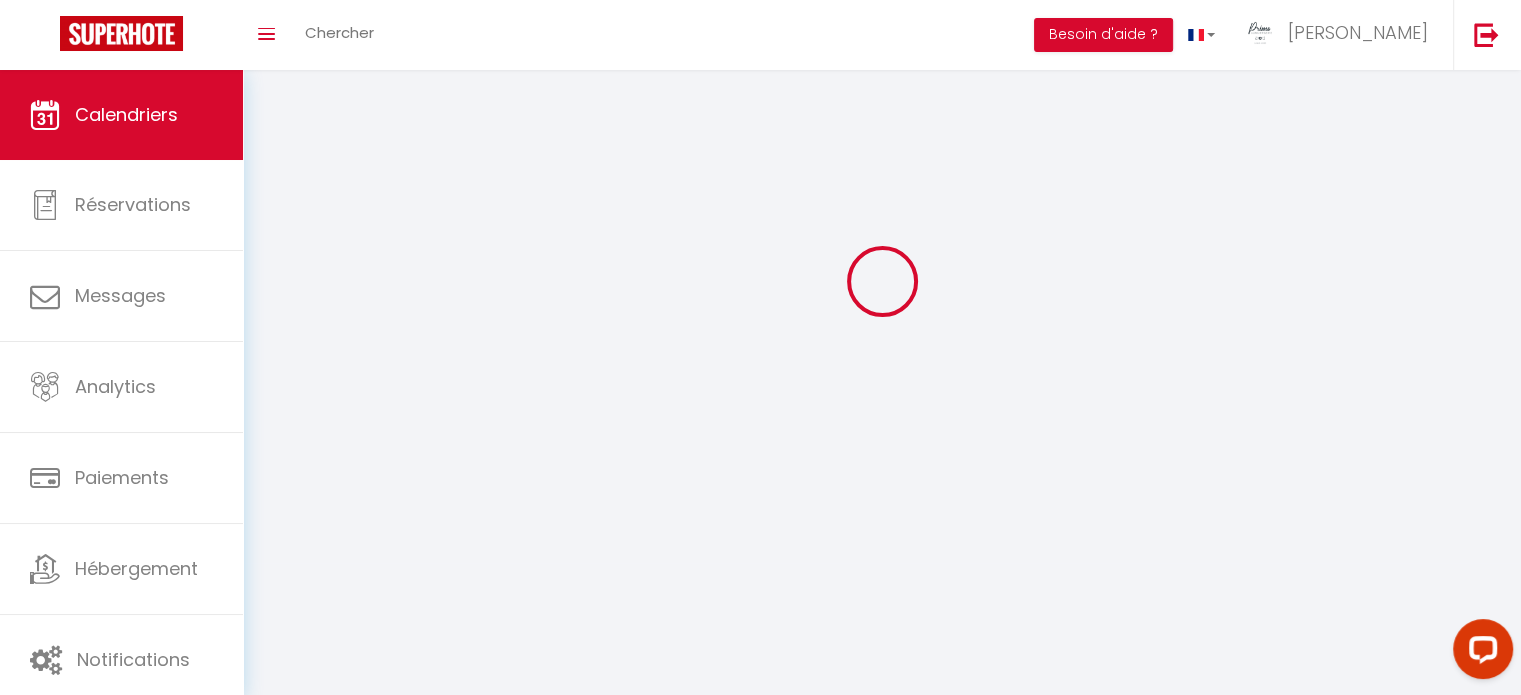 scroll, scrollTop: 0, scrollLeft: 0, axis: both 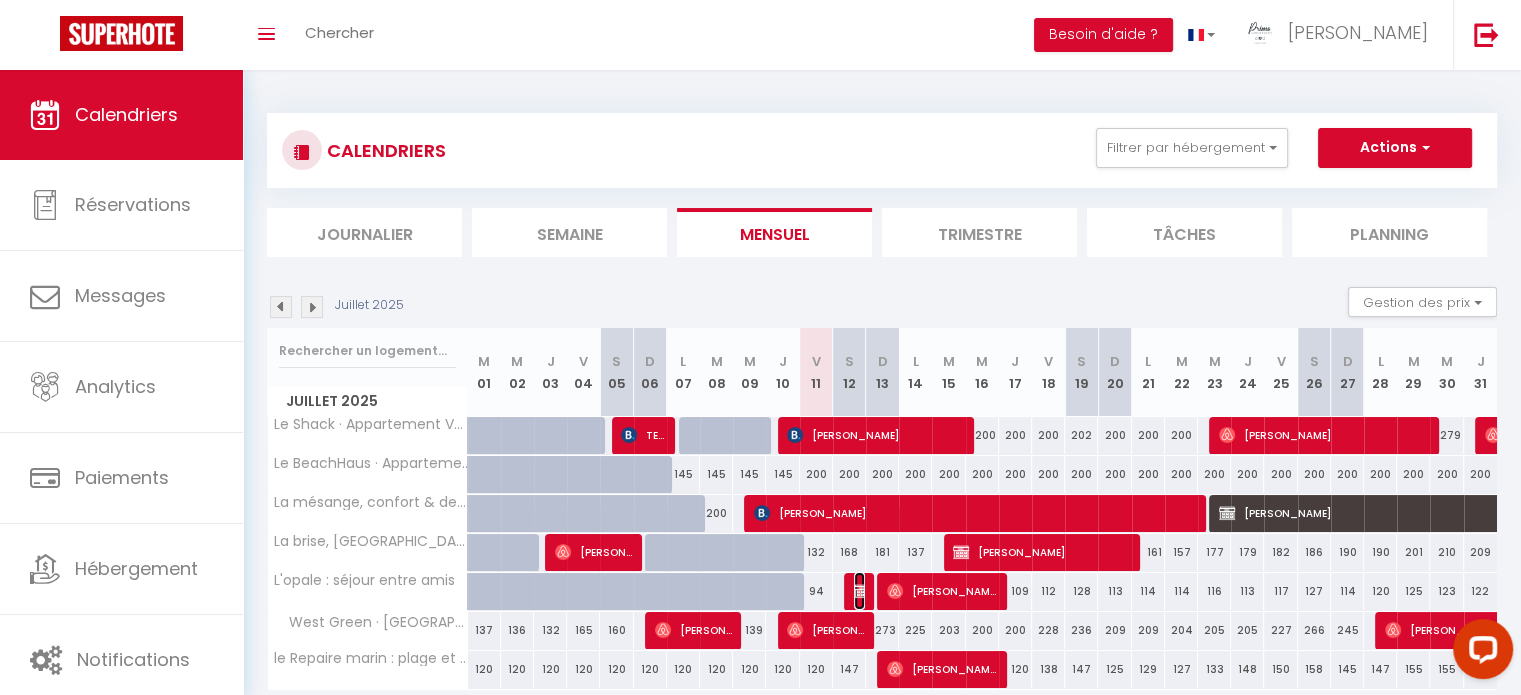 click at bounding box center [862, 591] 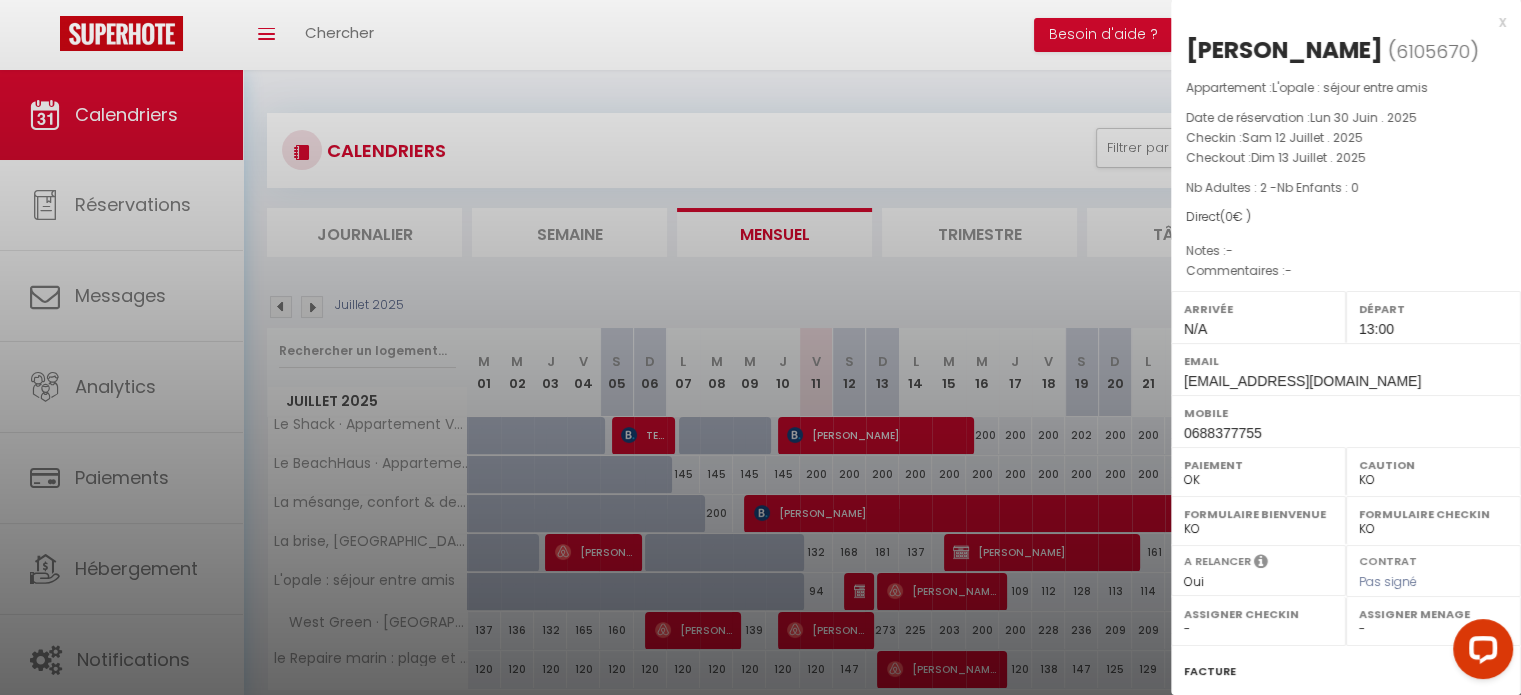 click at bounding box center (760, 347) 